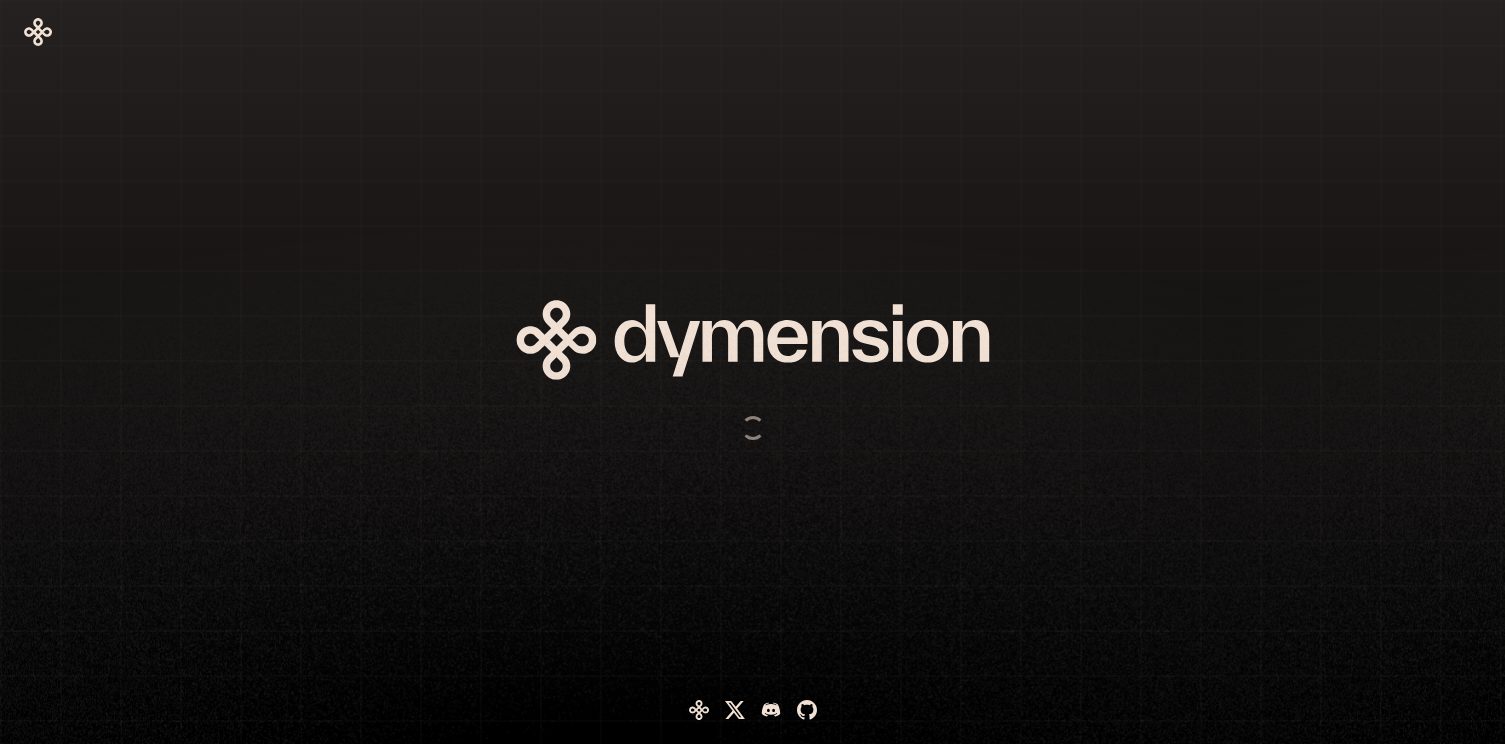 scroll, scrollTop: 0, scrollLeft: 0, axis: both 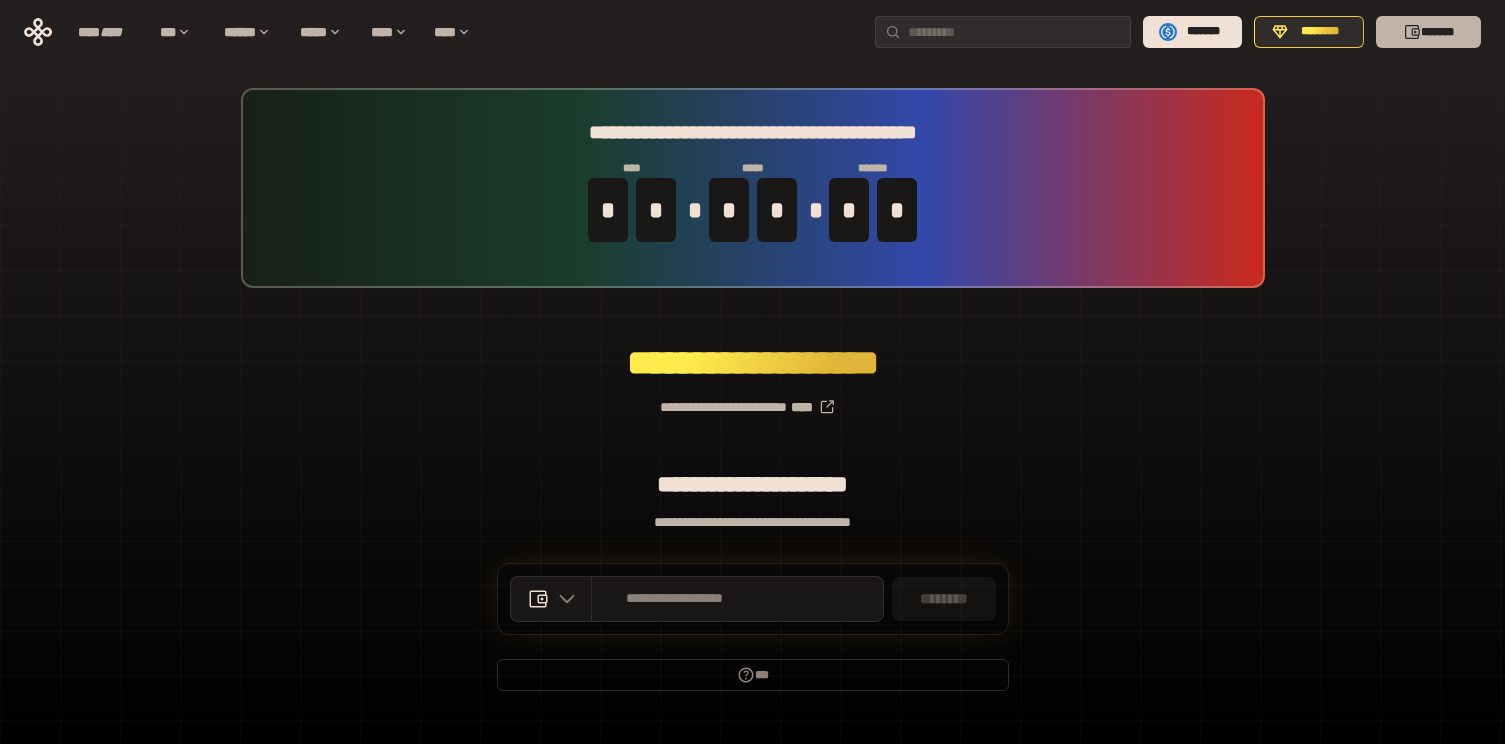 click on "*******" at bounding box center [1428, 32] 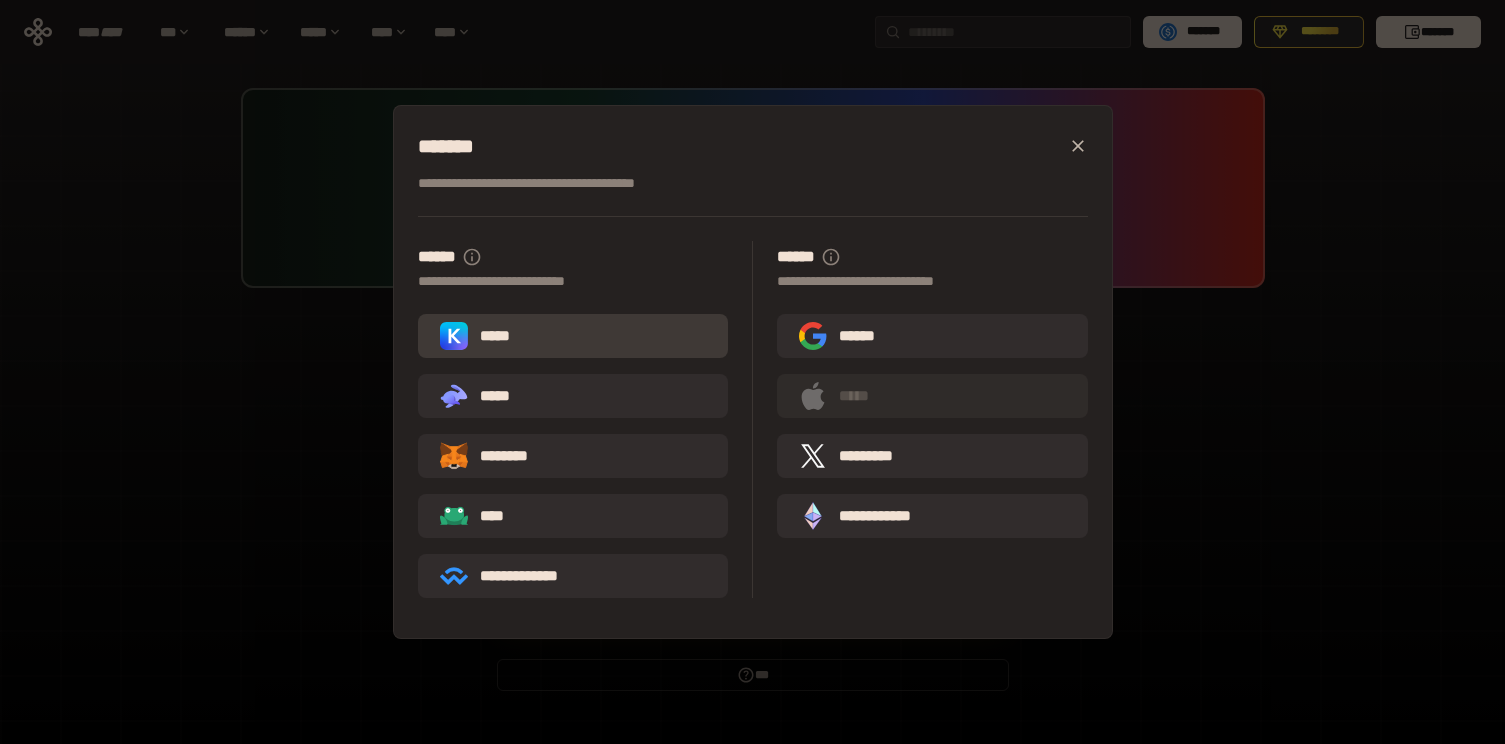 click on "*****" at bounding box center (573, 336) 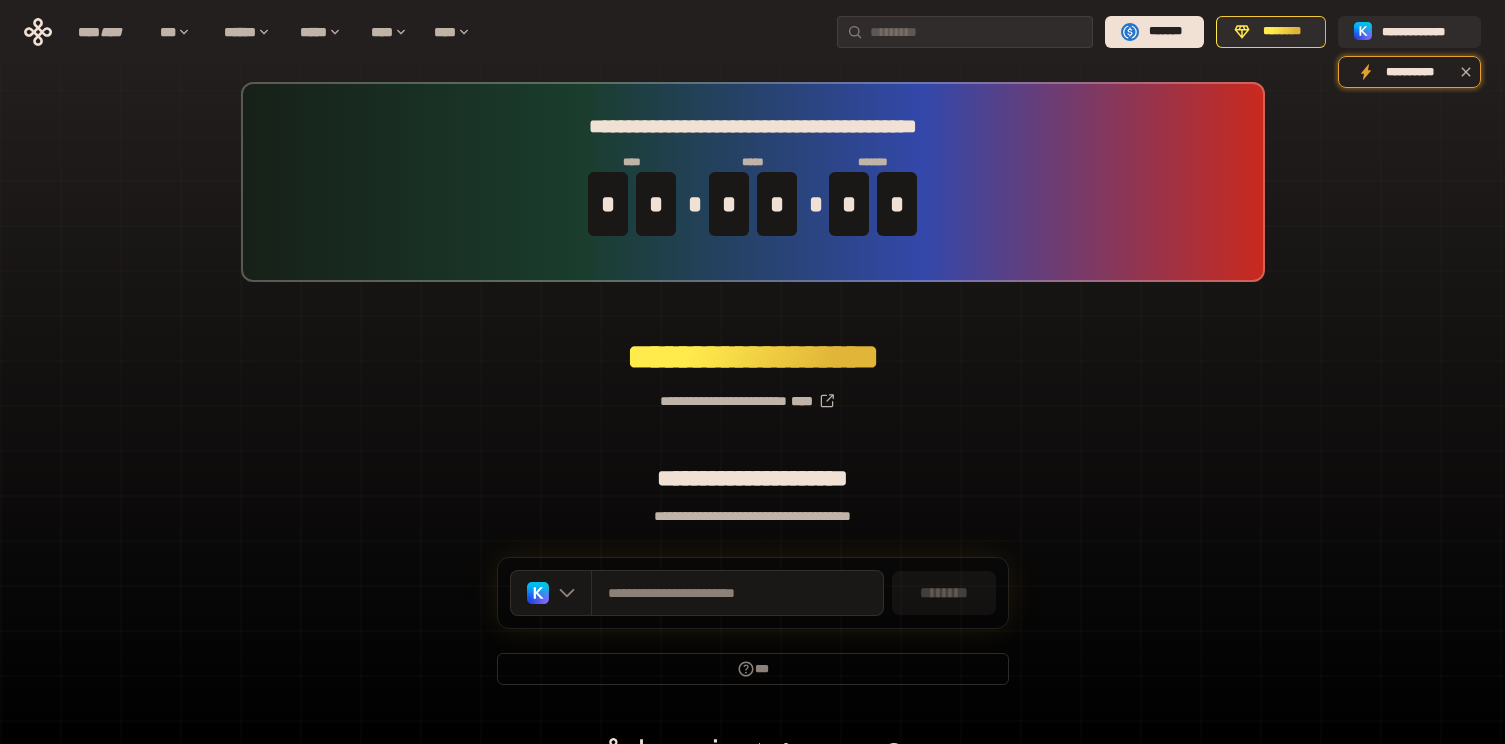 scroll, scrollTop: 0, scrollLeft: 0, axis: both 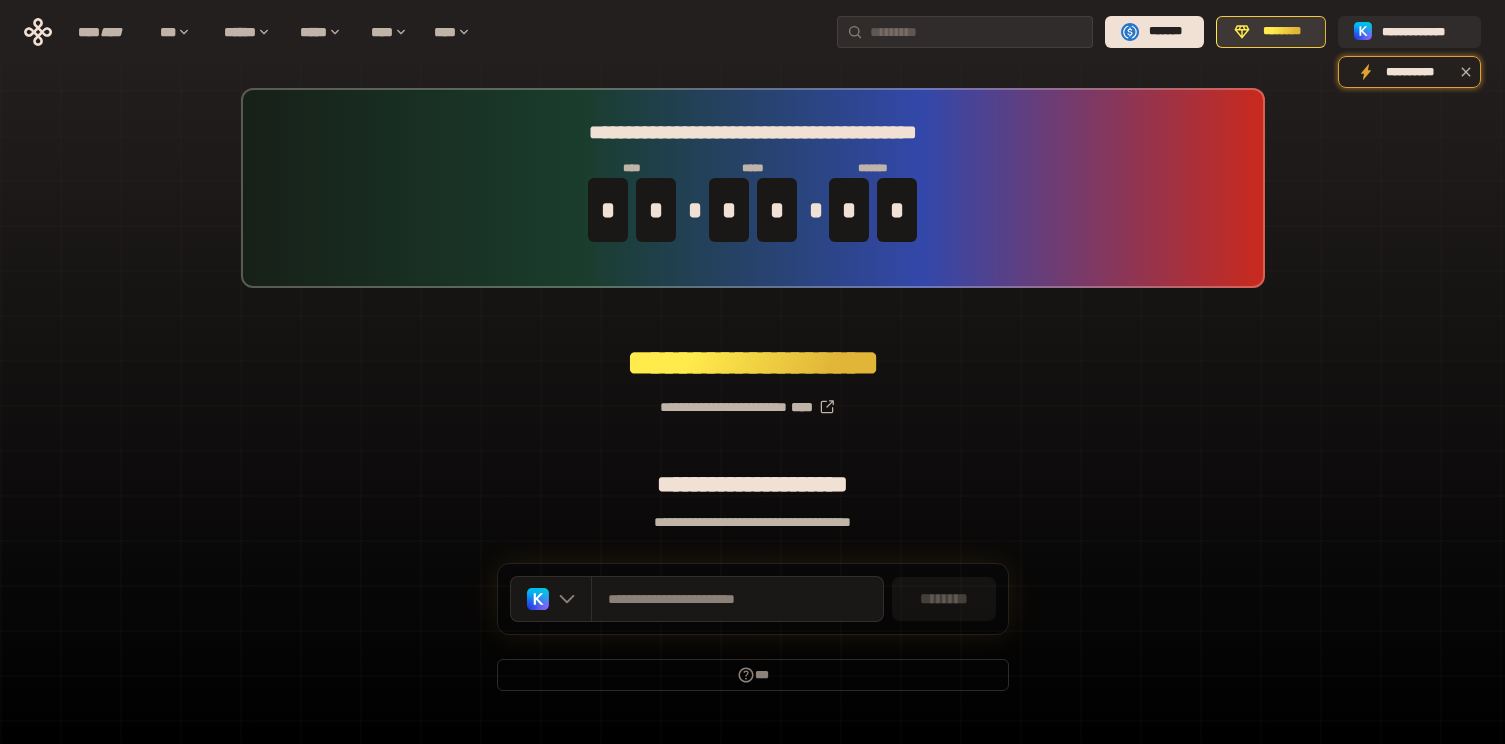 click on "********" at bounding box center [1282, 32] 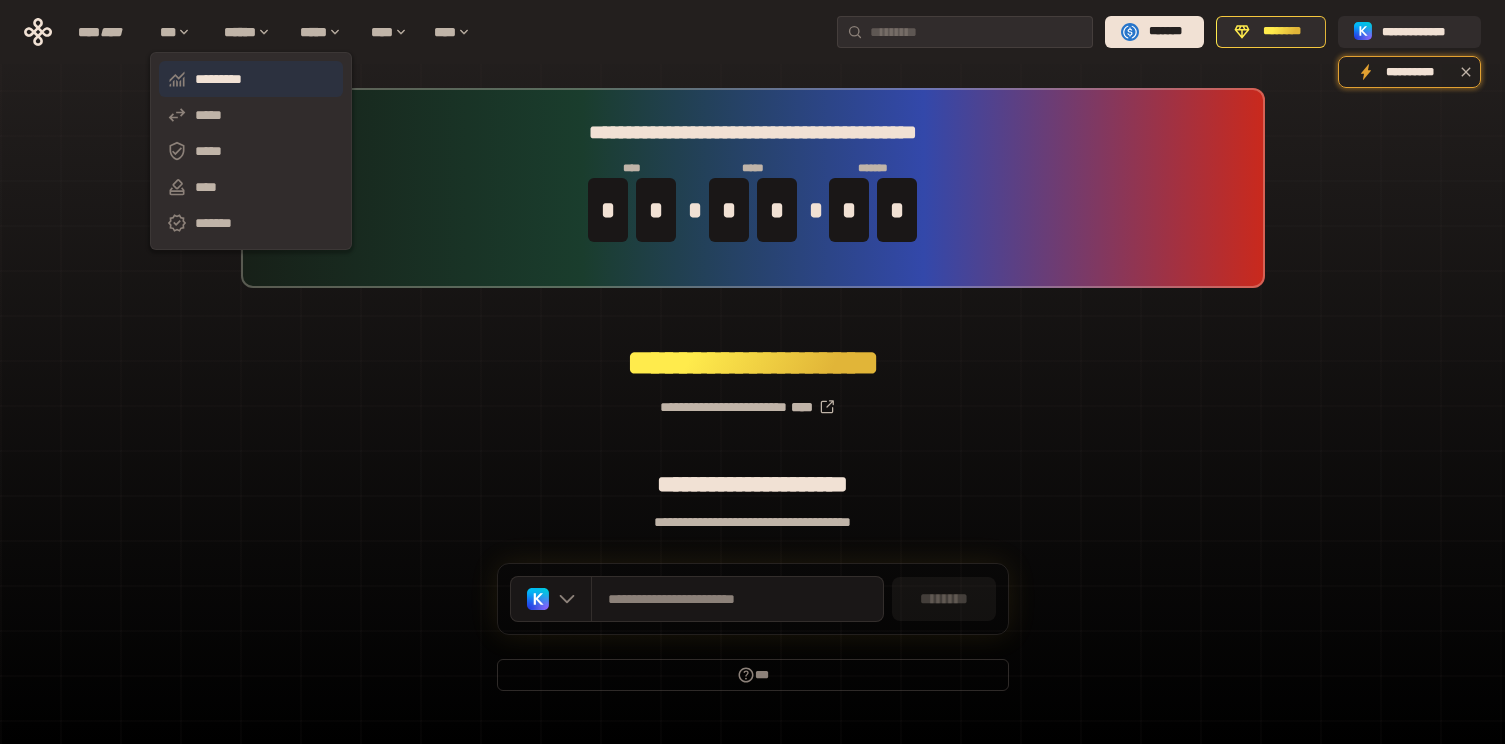 click on "*********" at bounding box center [251, 79] 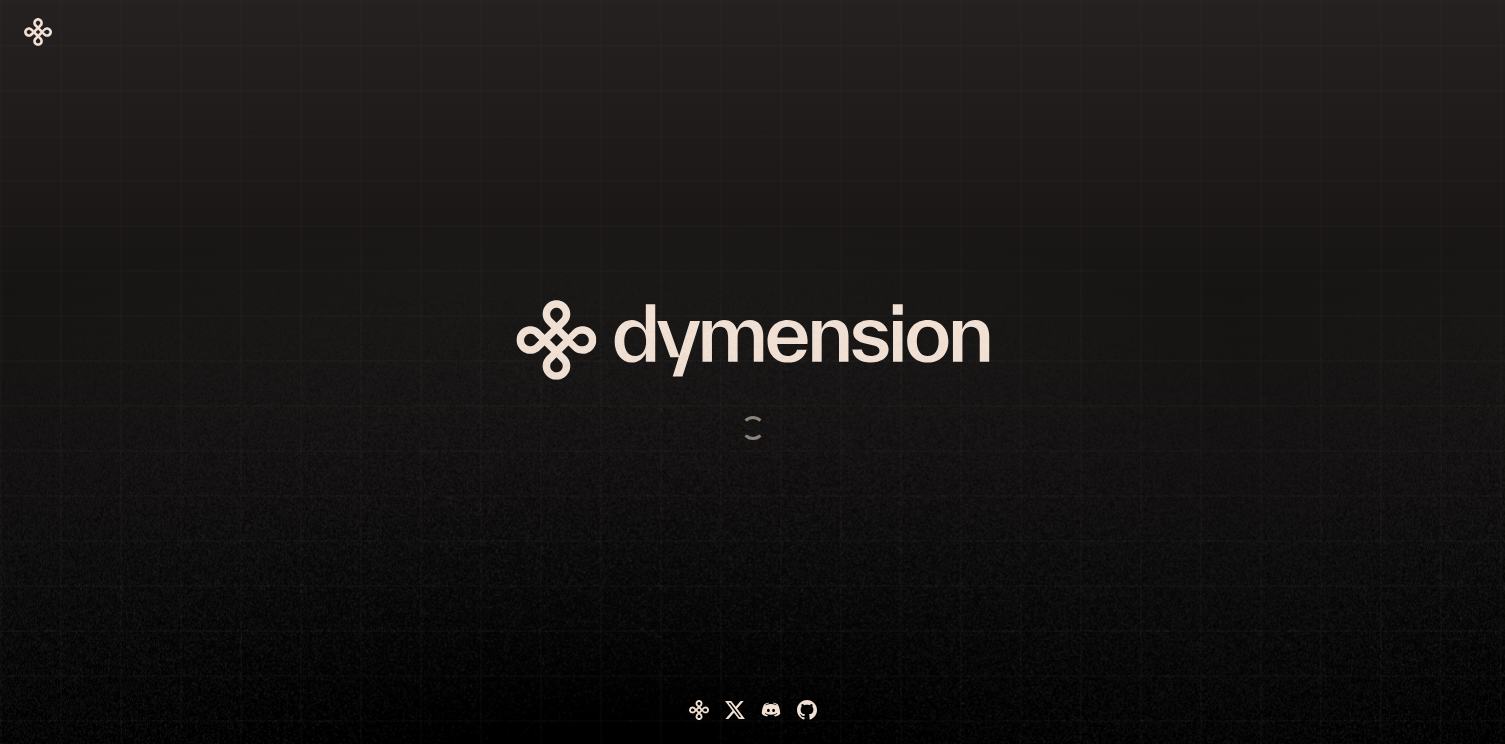 scroll, scrollTop: 0, scrollLeft: 0, axis: both 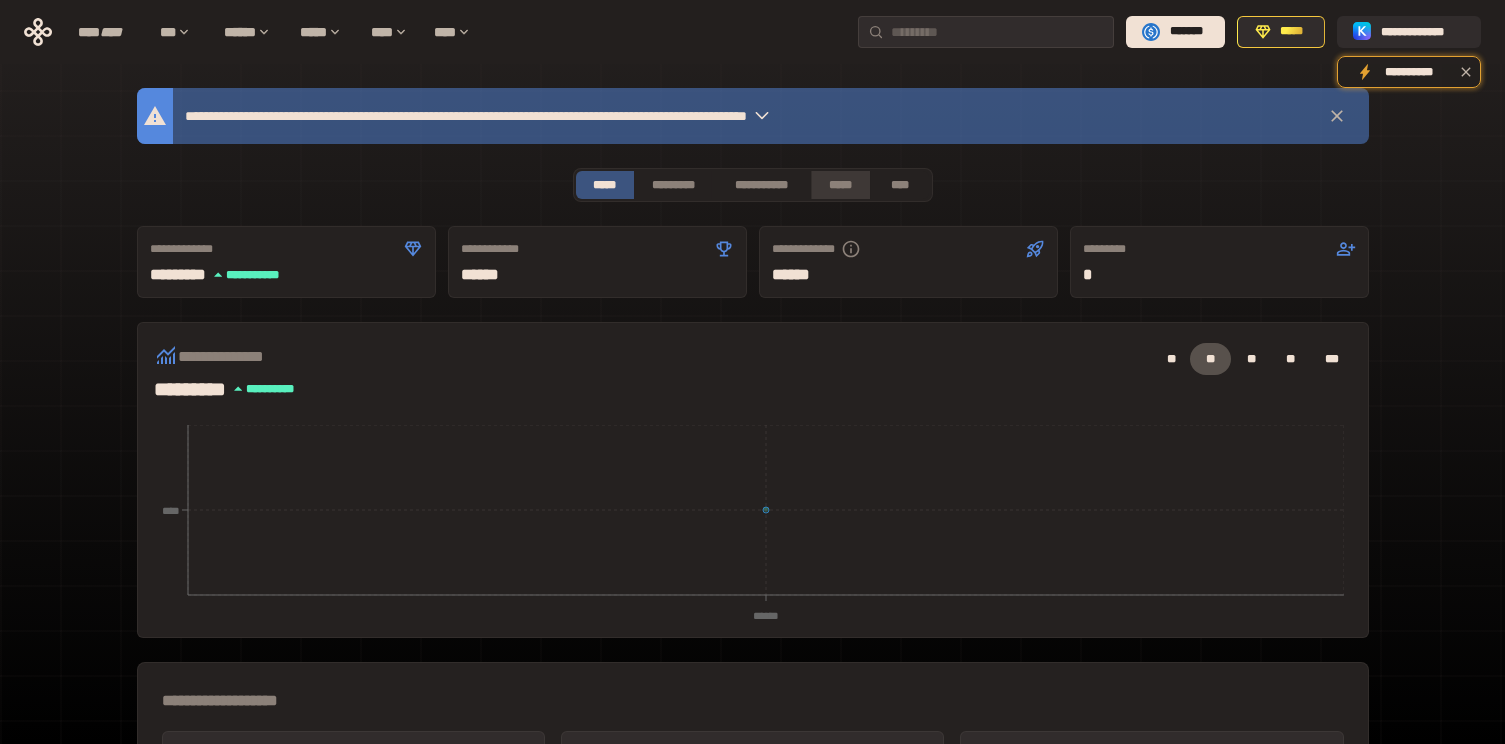 click on "*****" at bounding box center [840, 185] 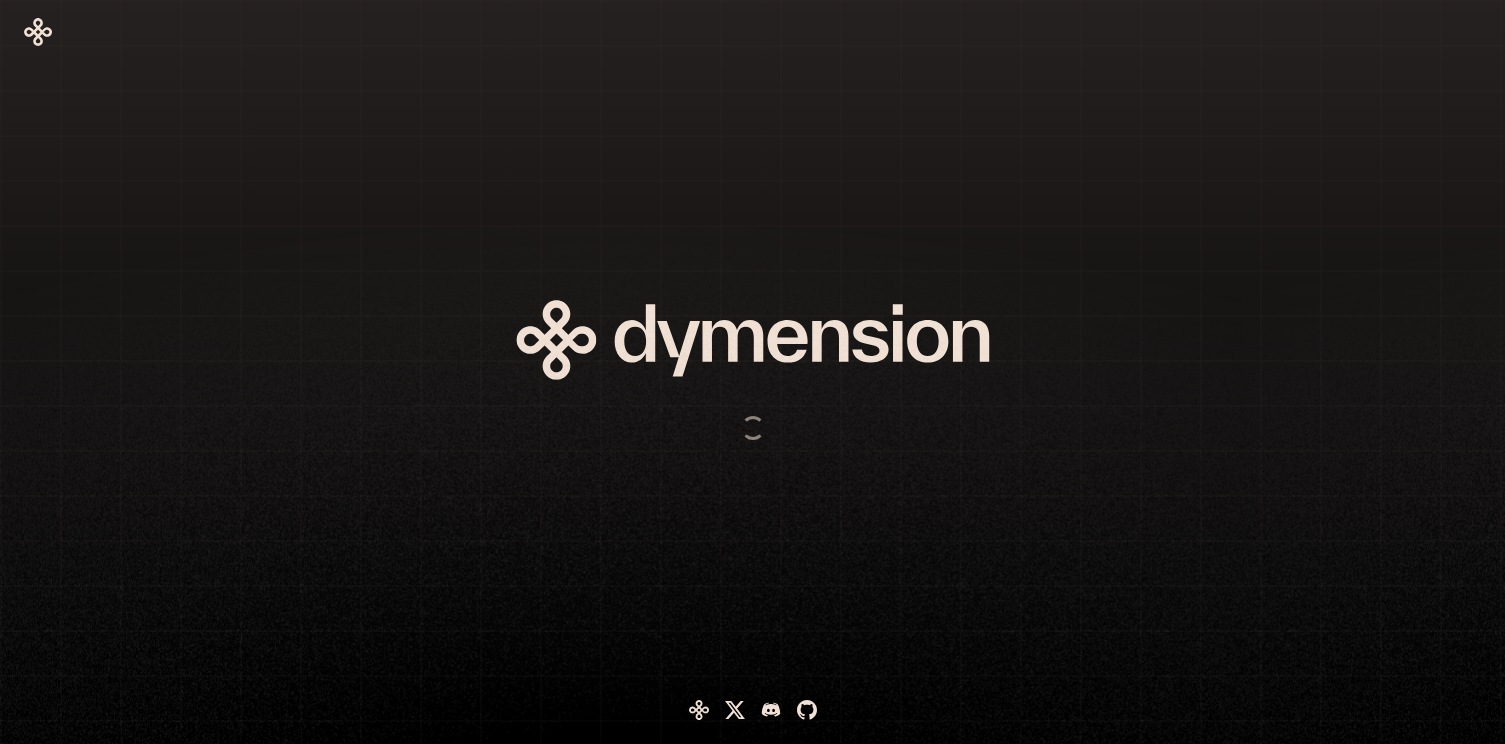 scroll, scrollTop: 0, scrollLeft: 0, axis: both 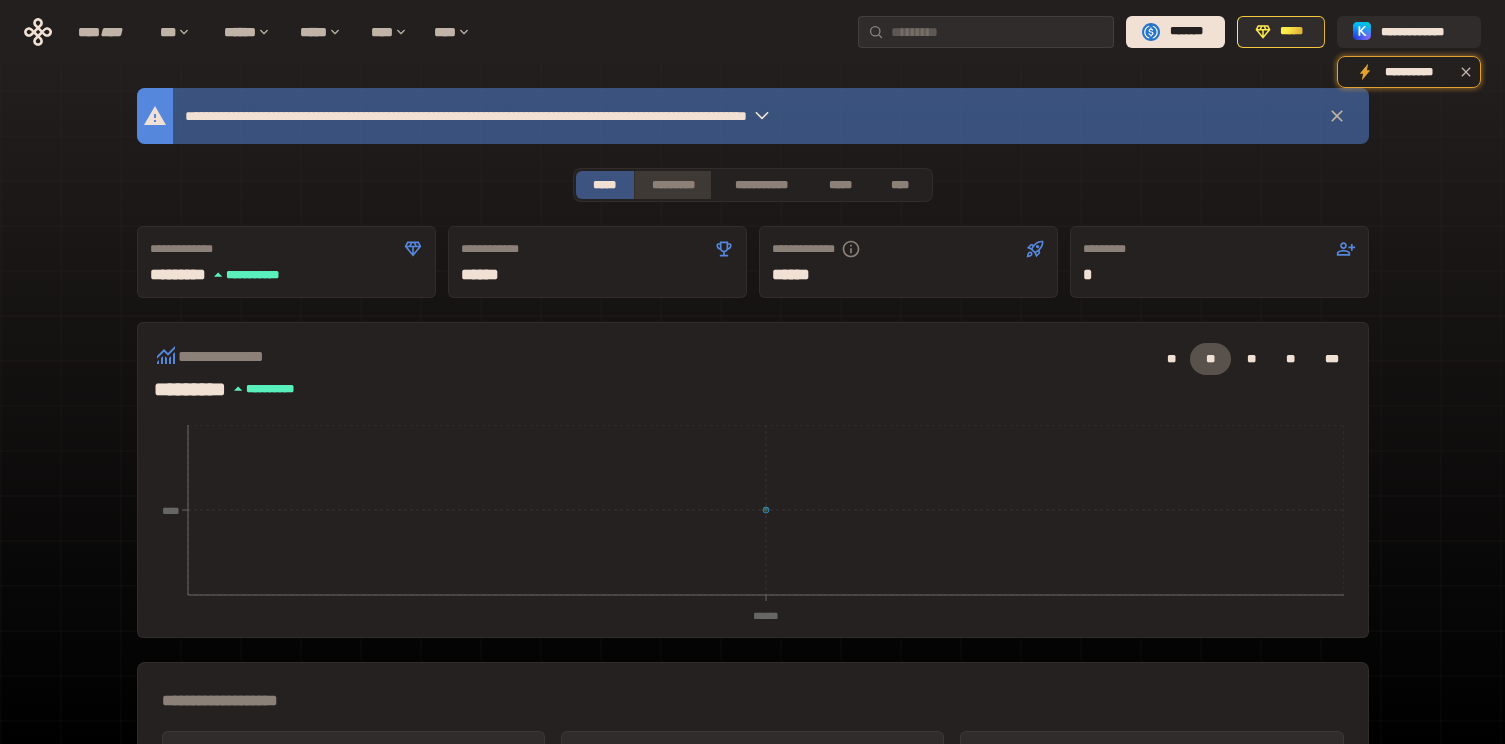 click on "*********" at bounding box center (672, 185) 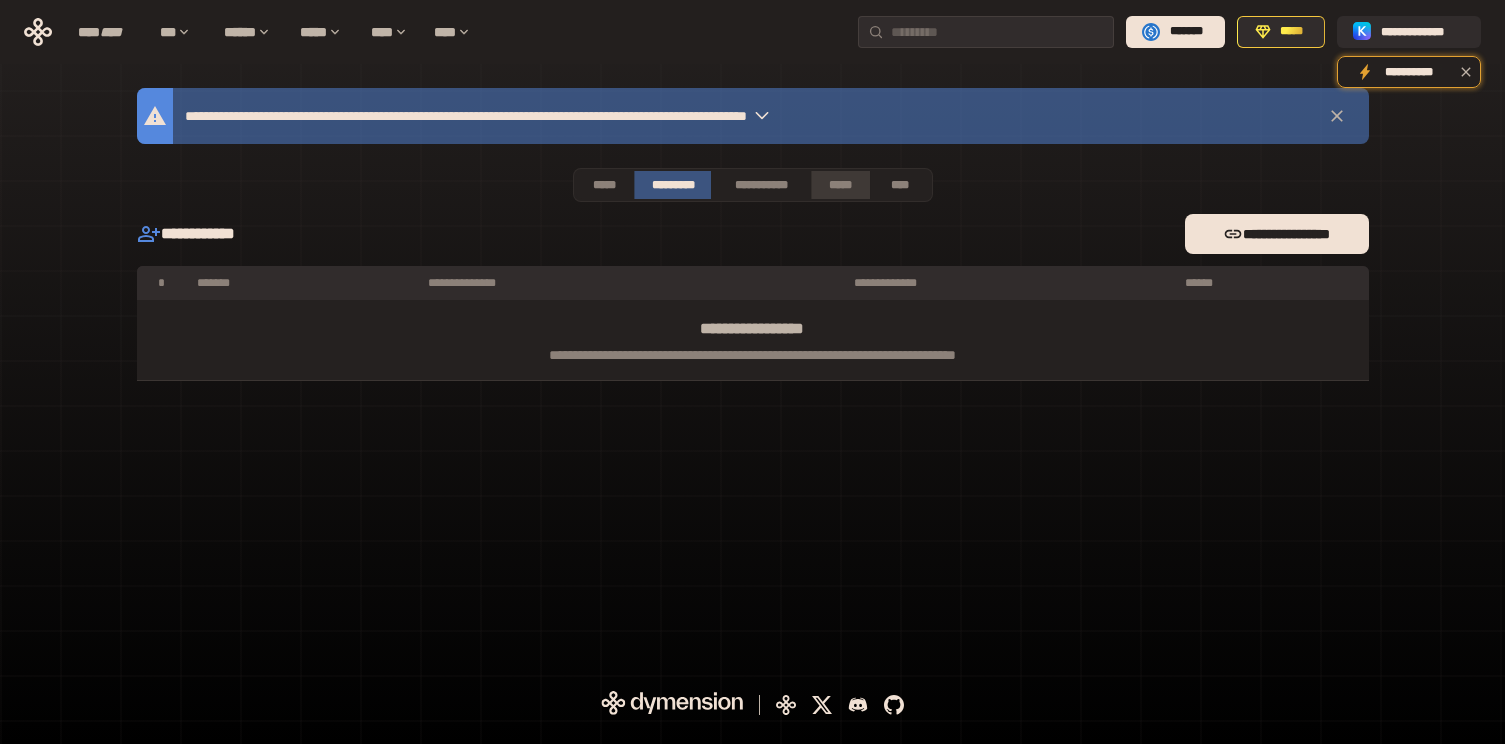 click on "*****" at bounding box center [840, 185] 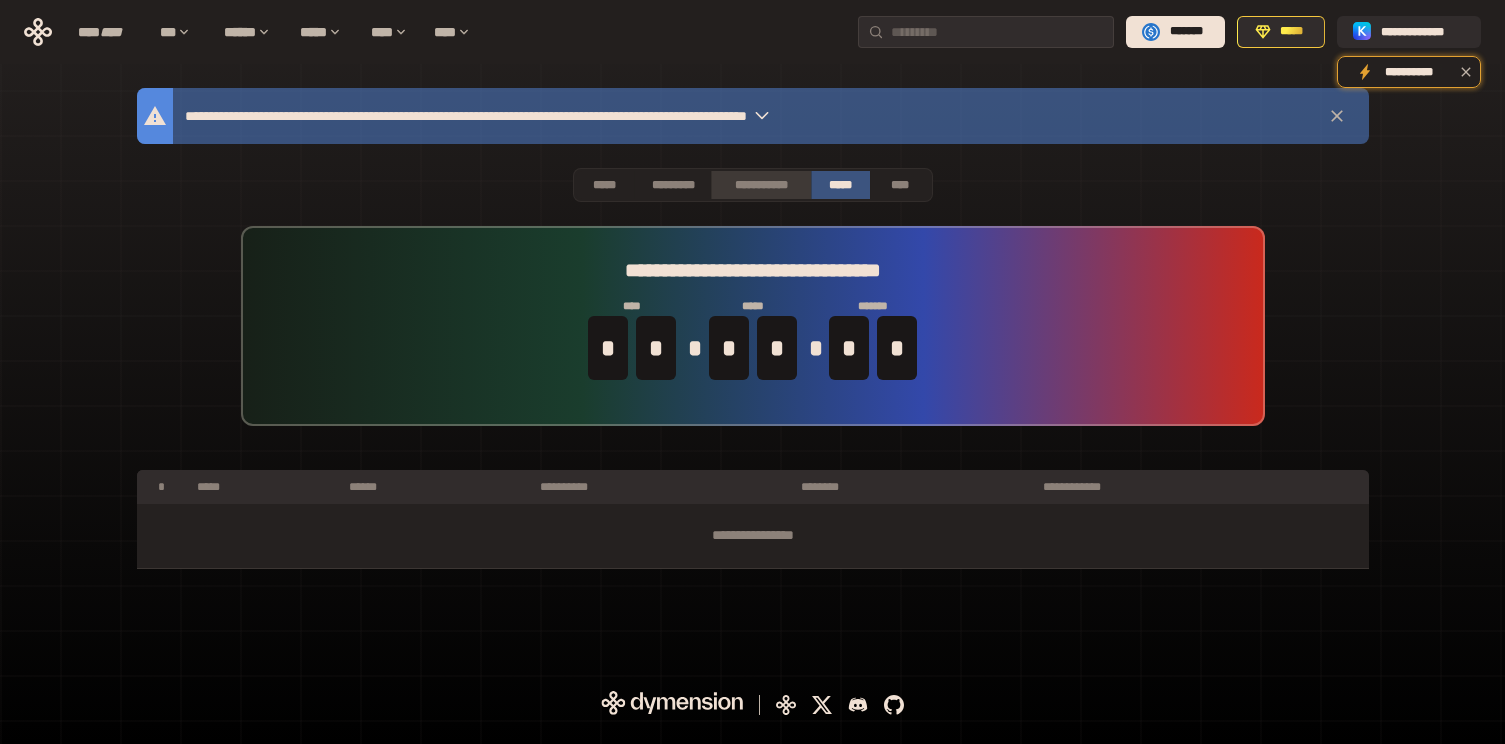 click on "**********" at bounding box center [760, 185] 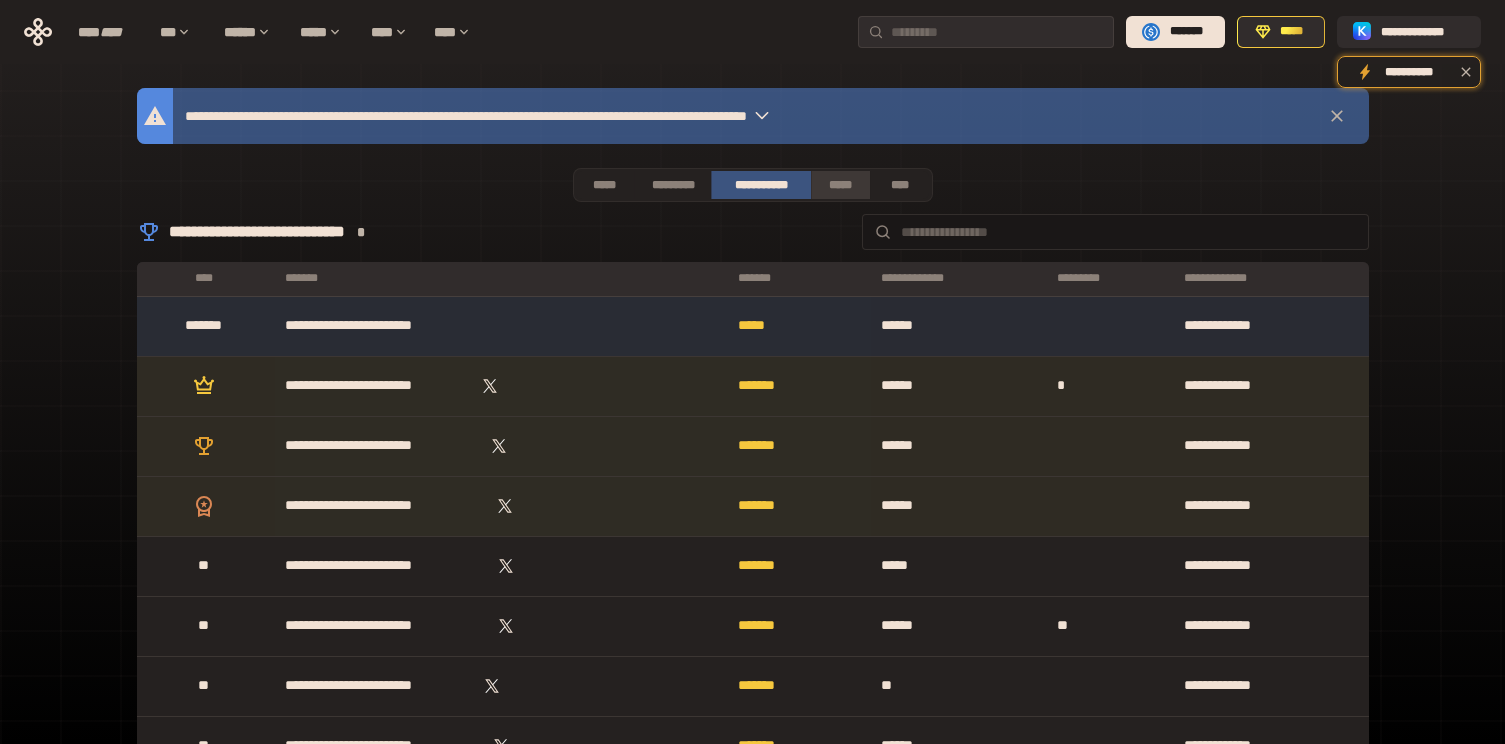click on "*****" at bounding box center [840, 185] 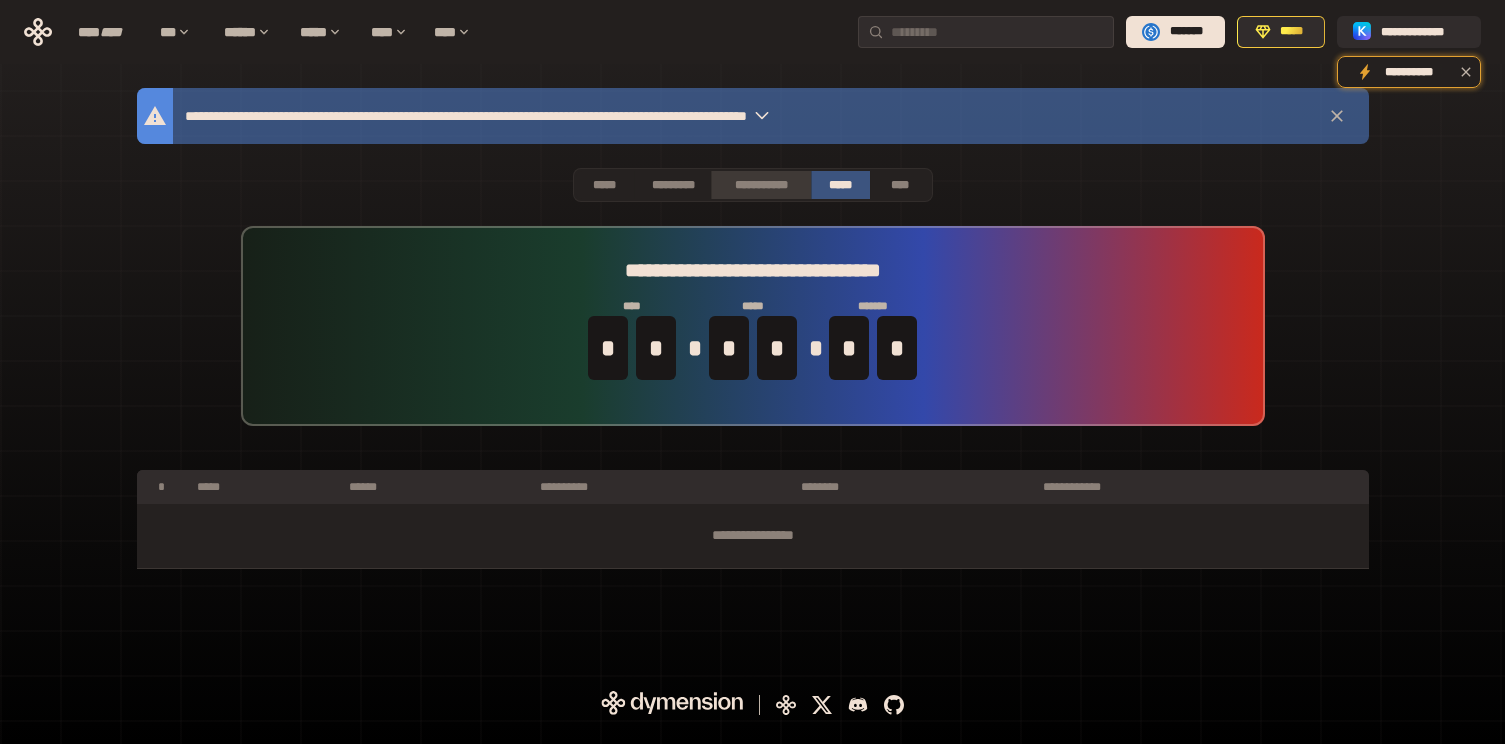 click on "**********" at bounding box center (760, 185) 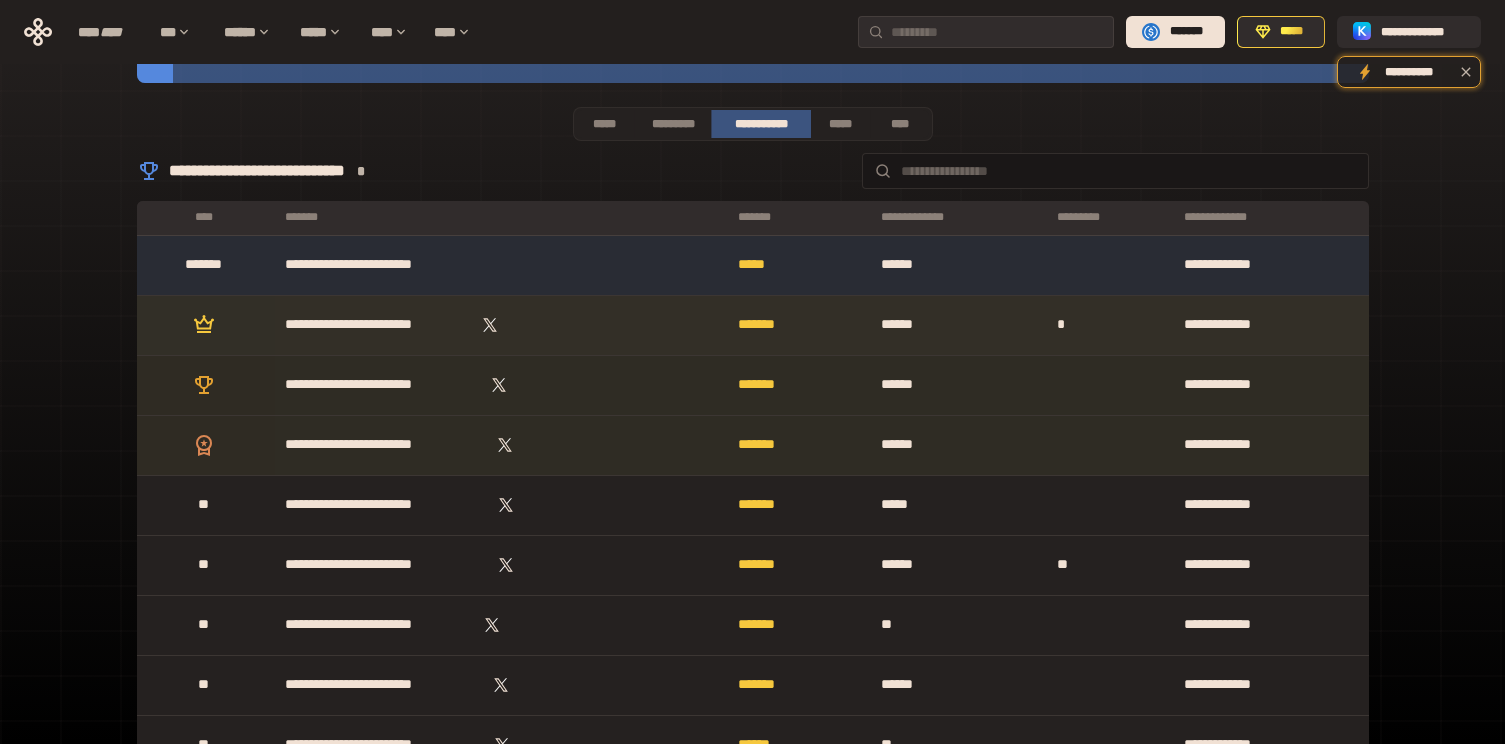 scroll, scrollTop: 0, scrollLeft: 0, axis: both 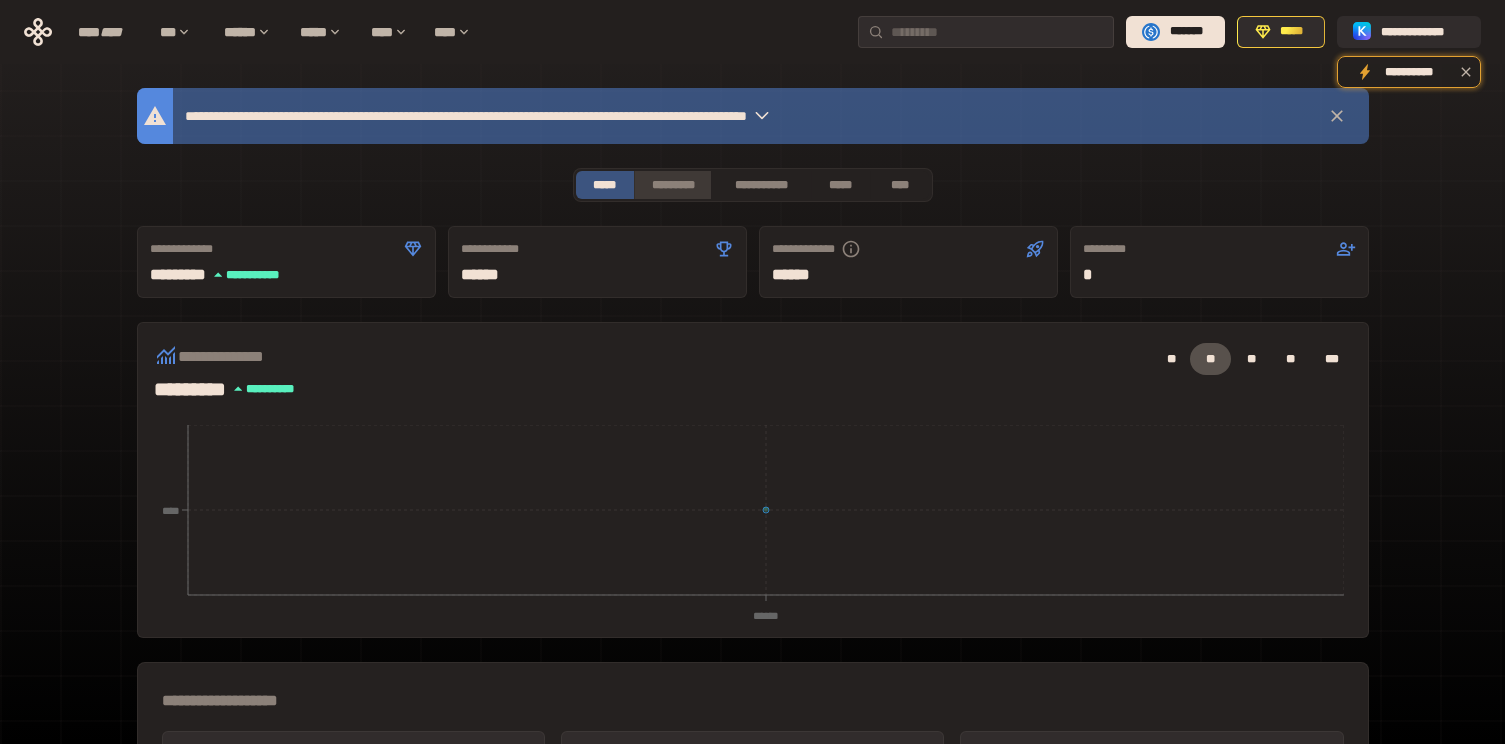 click on "*********" at bounding box center [672, 185] 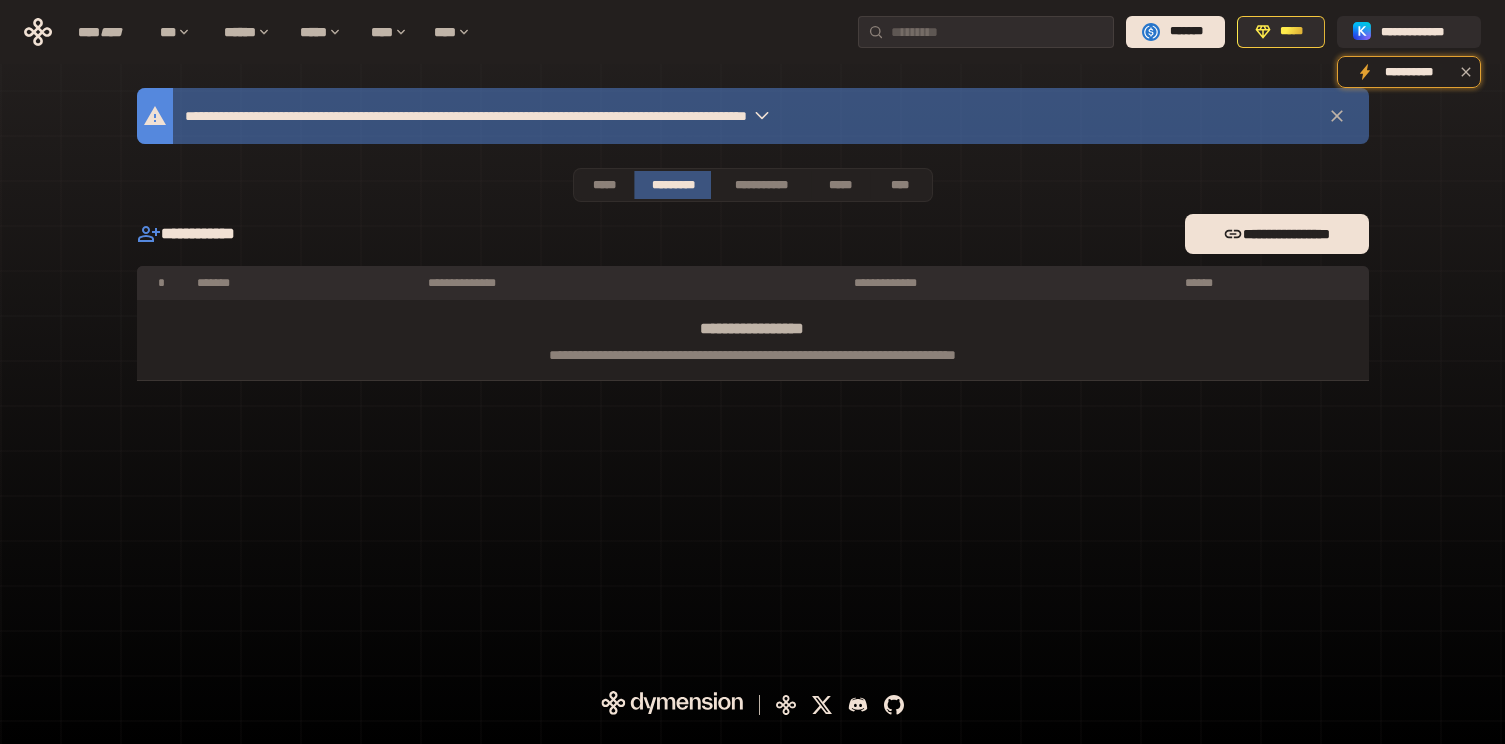 click on "**********" at bounding box center (589, 116) 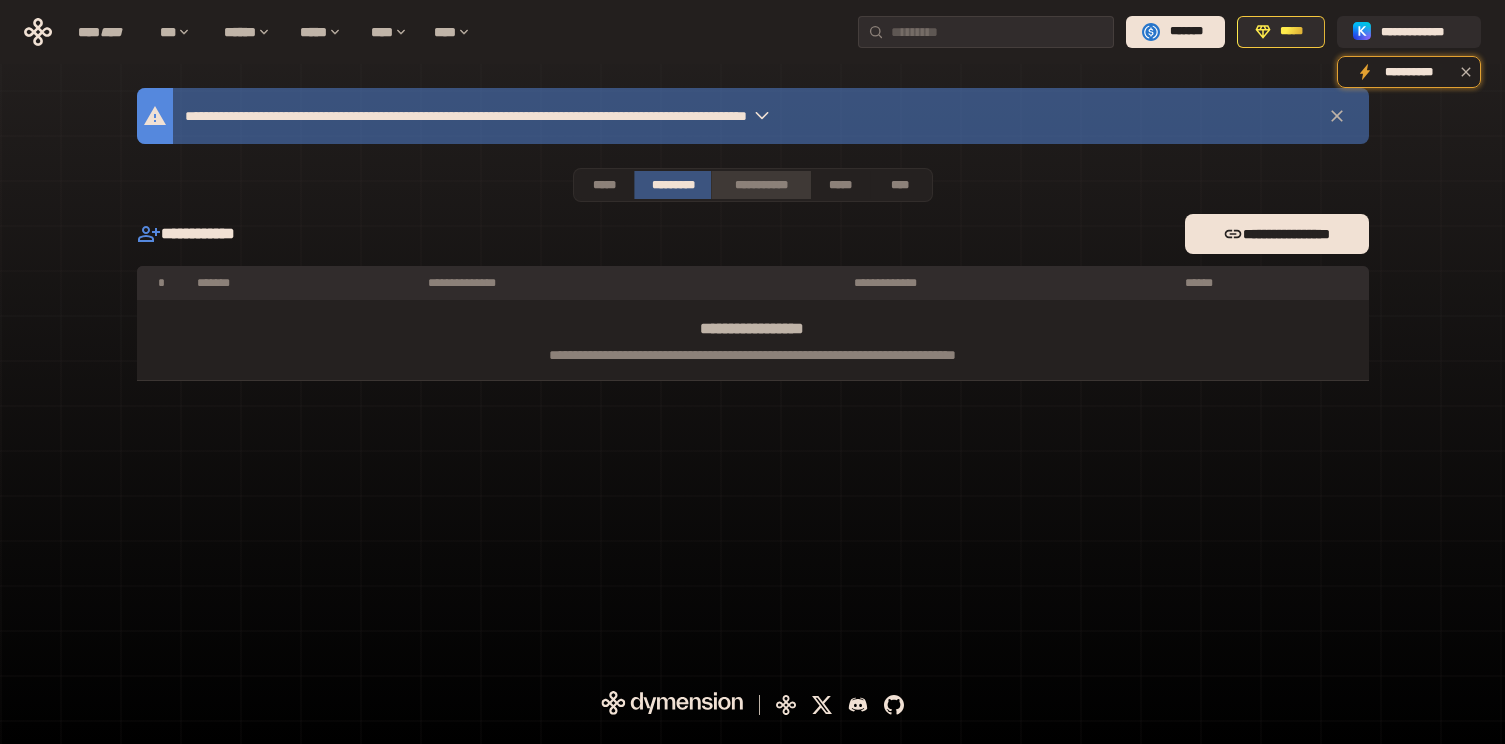 click on "**********" at bounding box center [760, 185] 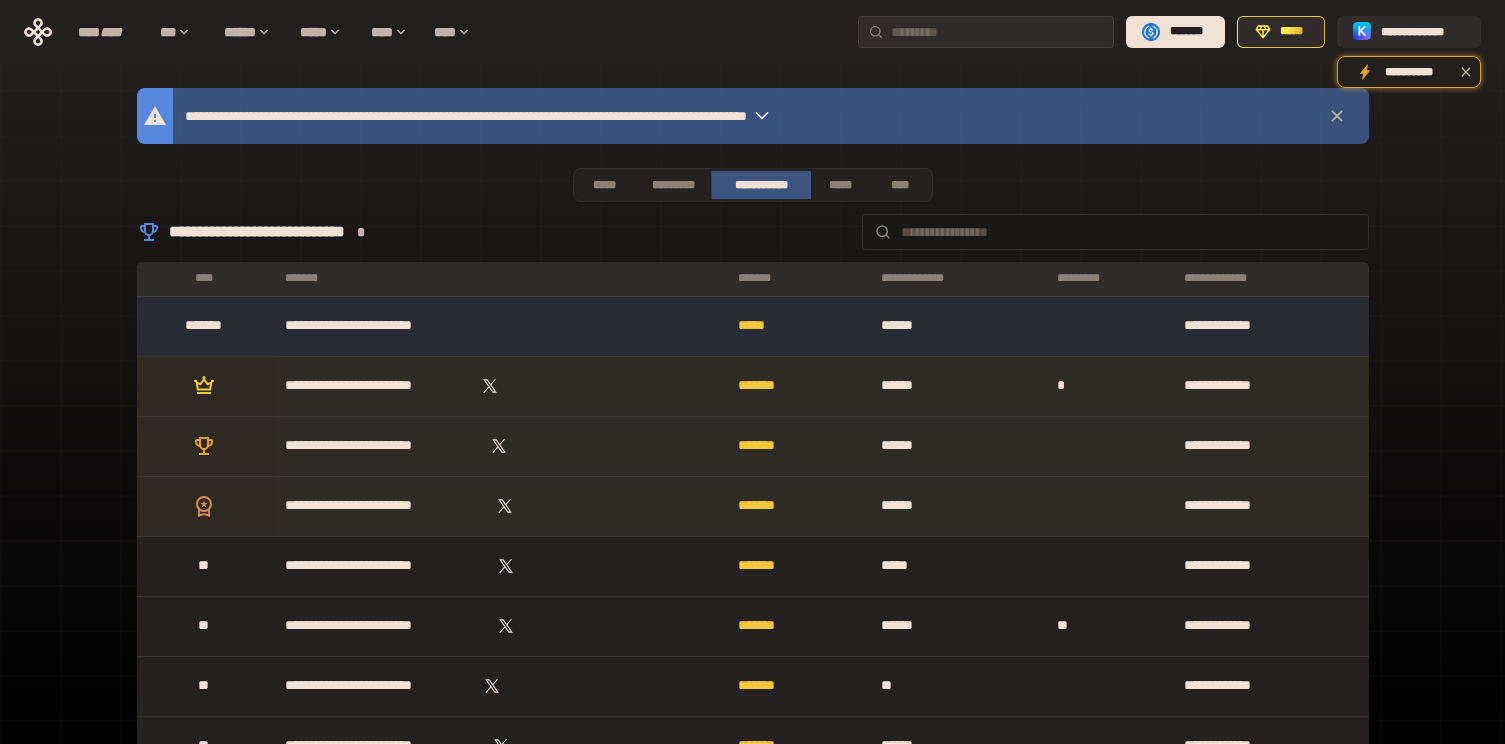 click at bounding box center [762, 116] 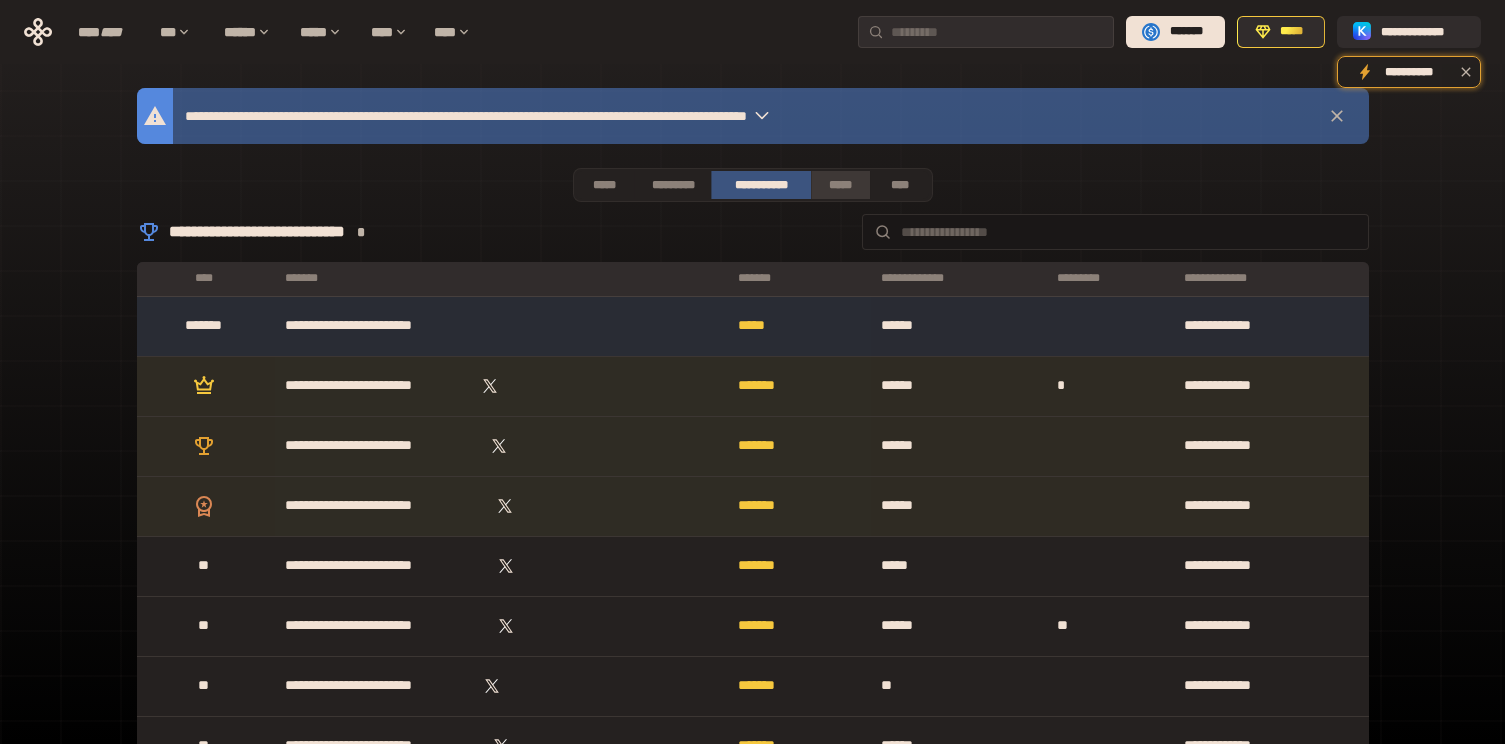 click on "*****" at bounding box center (840, 185) 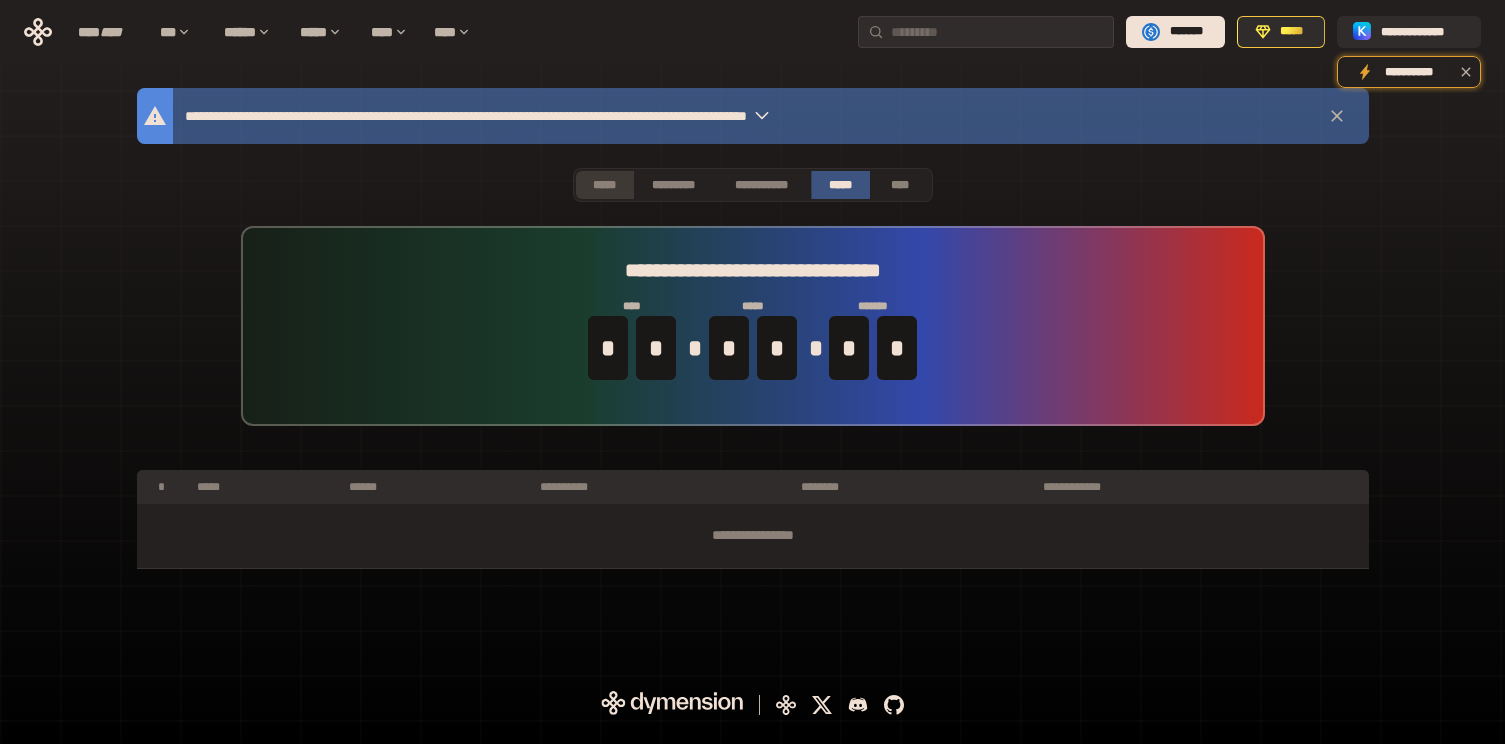 click on "*****" at bounding box center (605, 185) 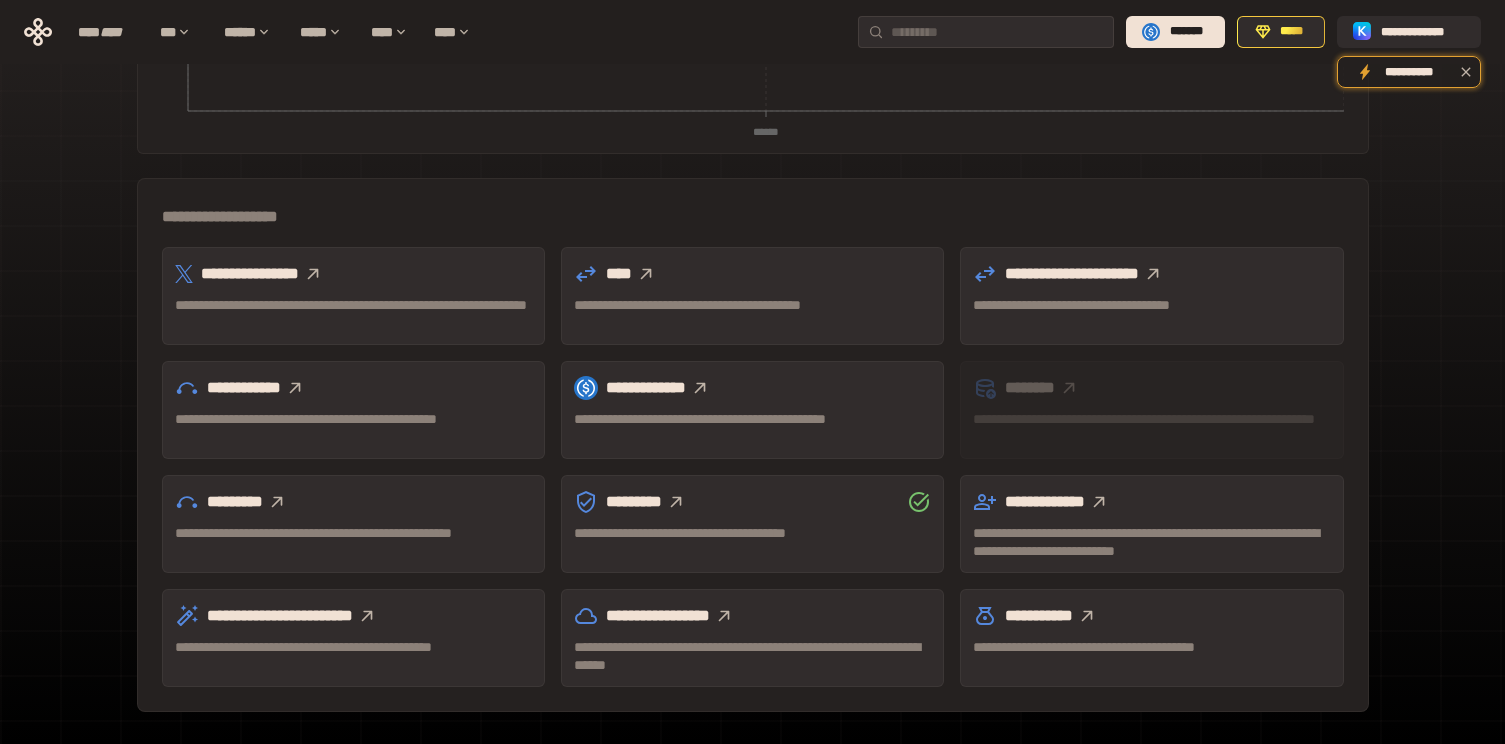 scroll, scrollTop: 498, scrollLeft: 0, axis: vertical 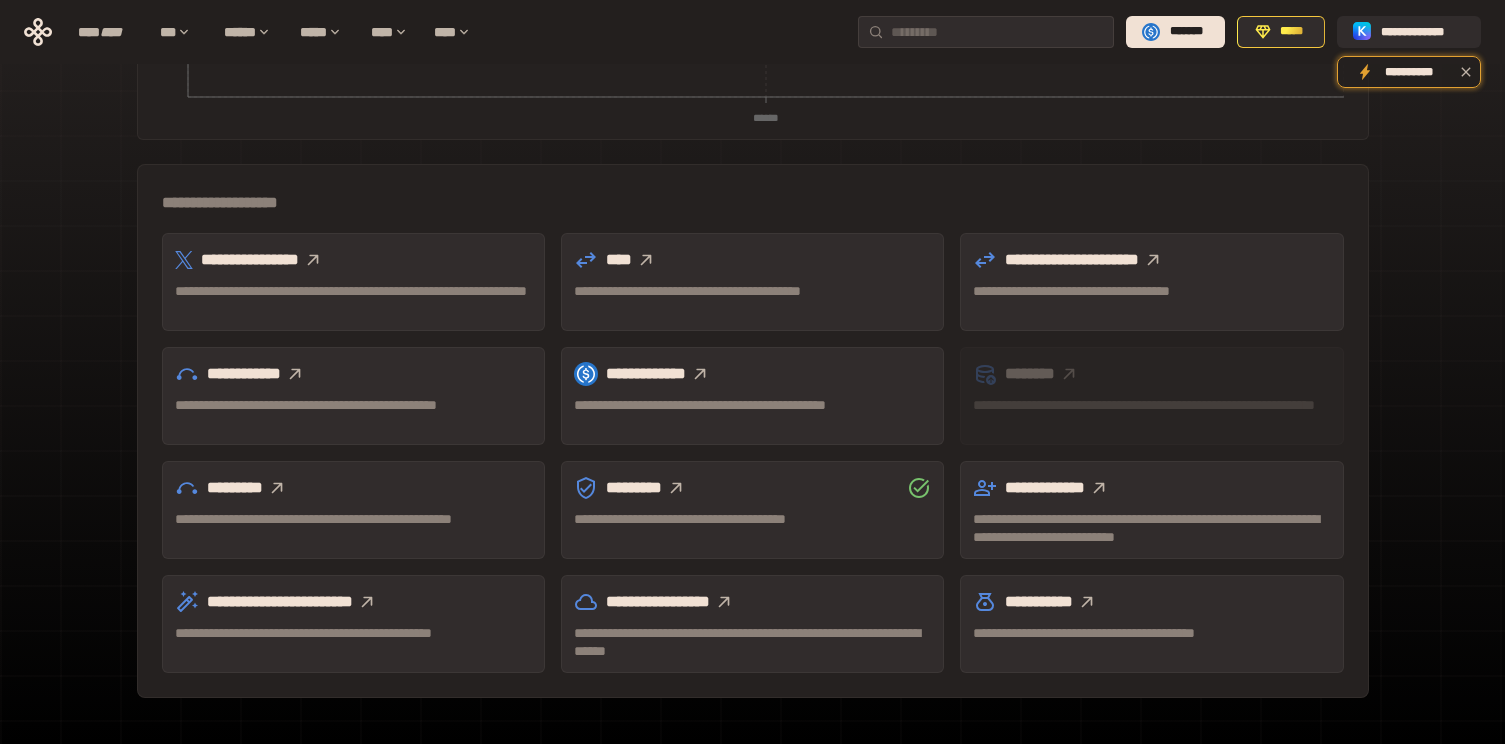 click 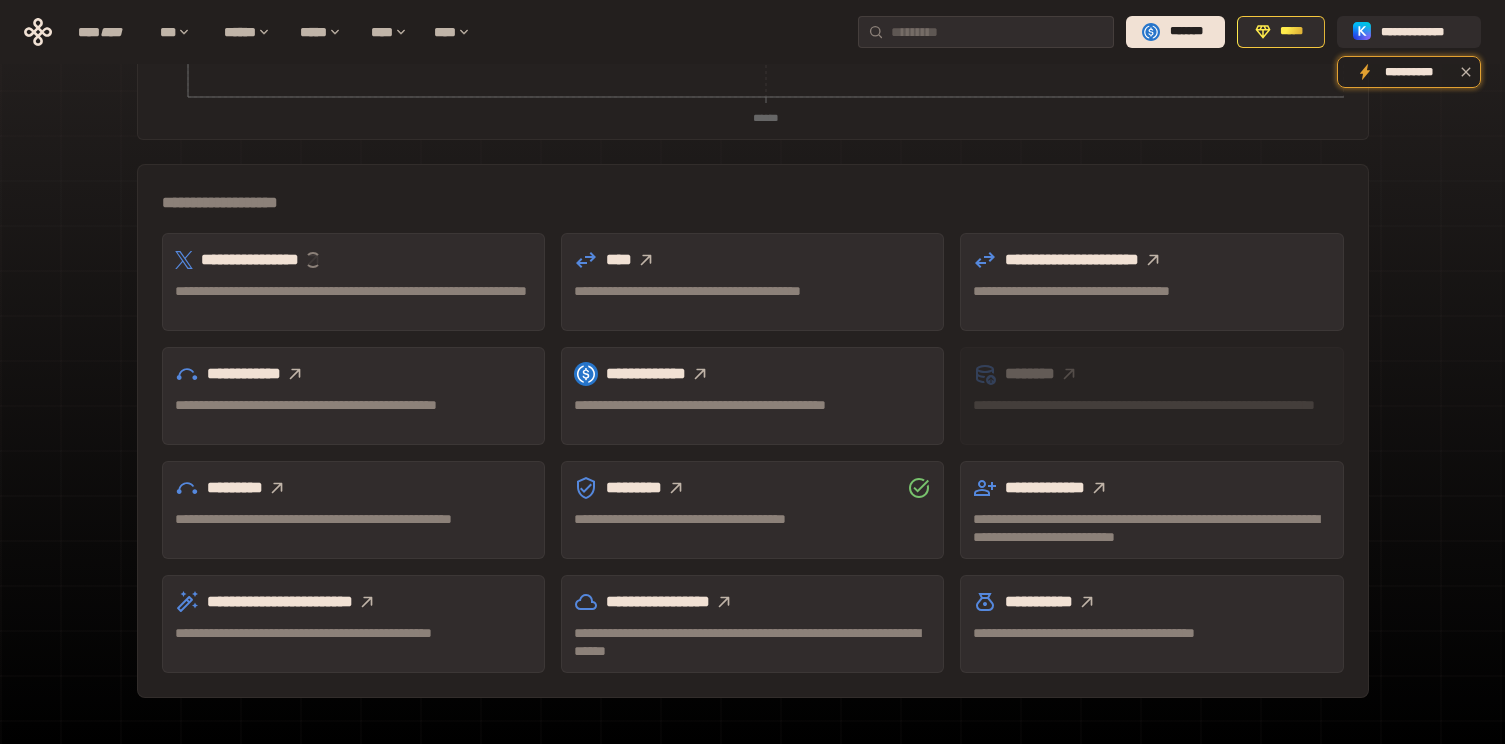 click on "**********" at bounding box center [353, 300] 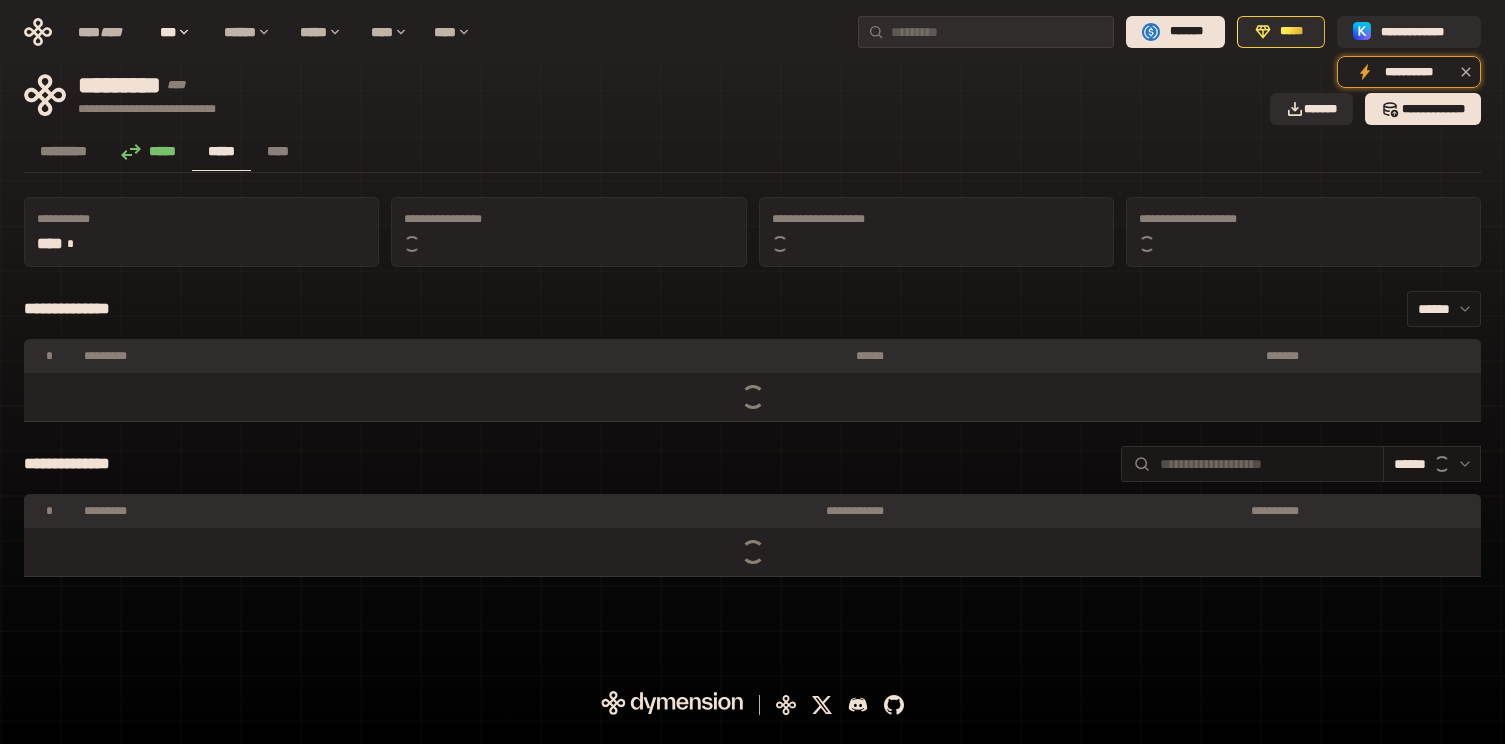 scroll, scrollTop: 0, scrollLeft: 0, axis: both 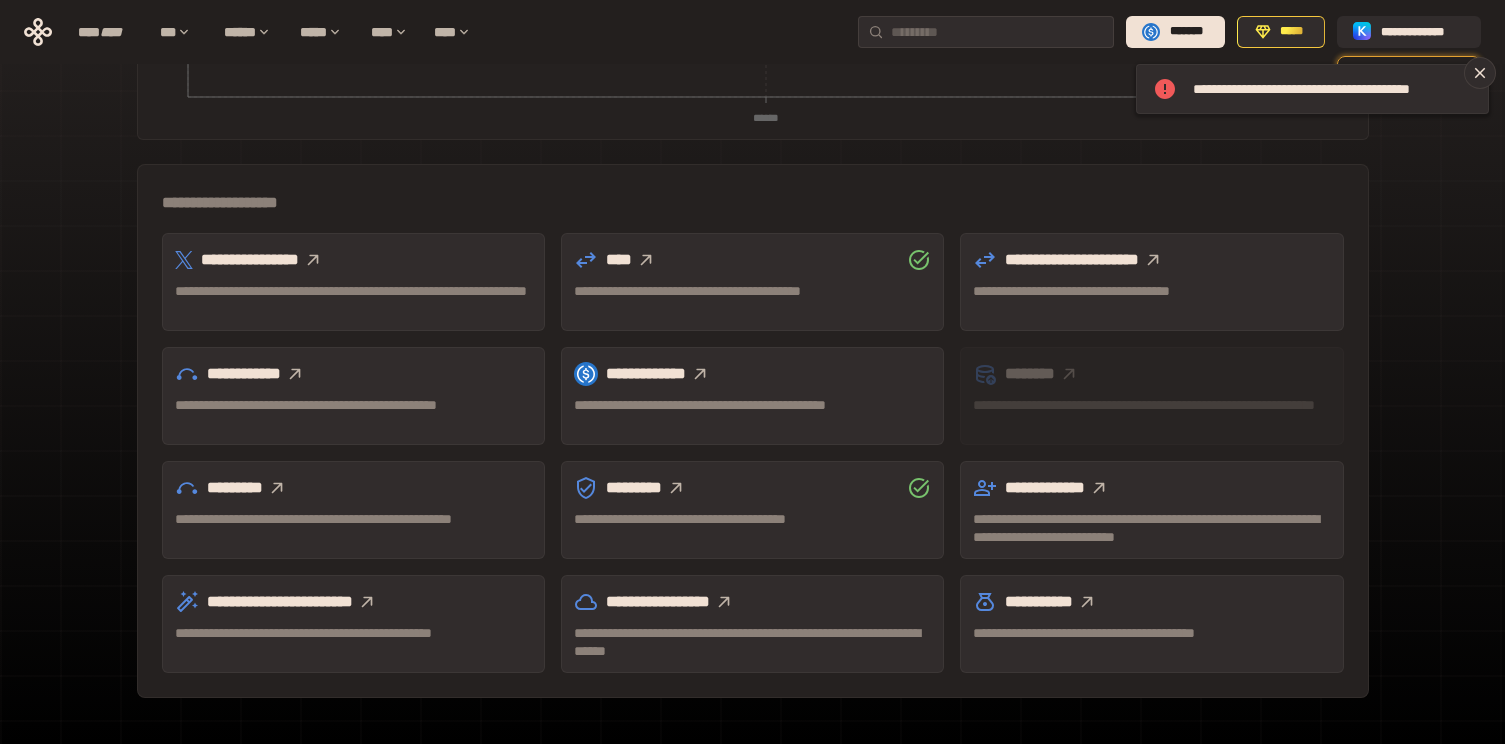 click 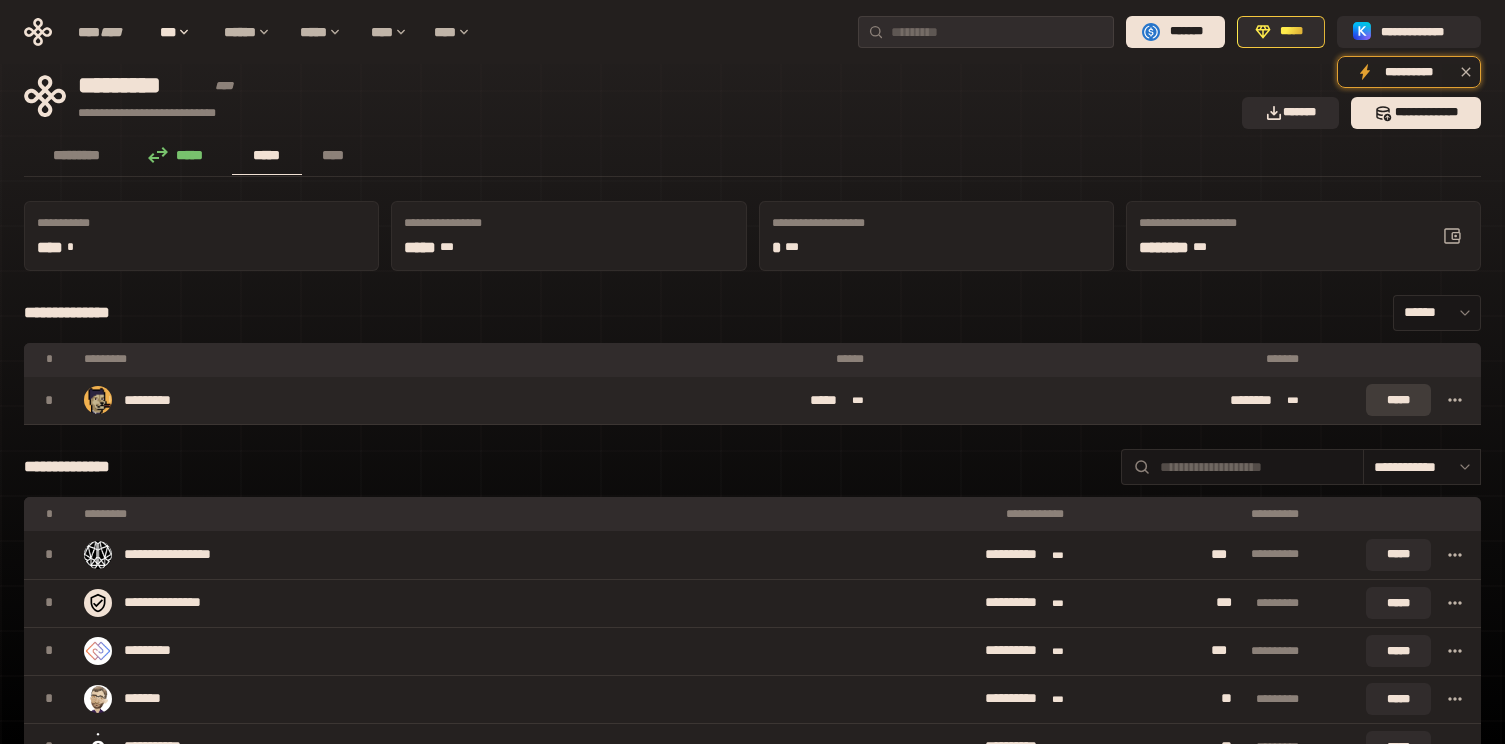 click on "*****" at bounding box center (1398, 400) 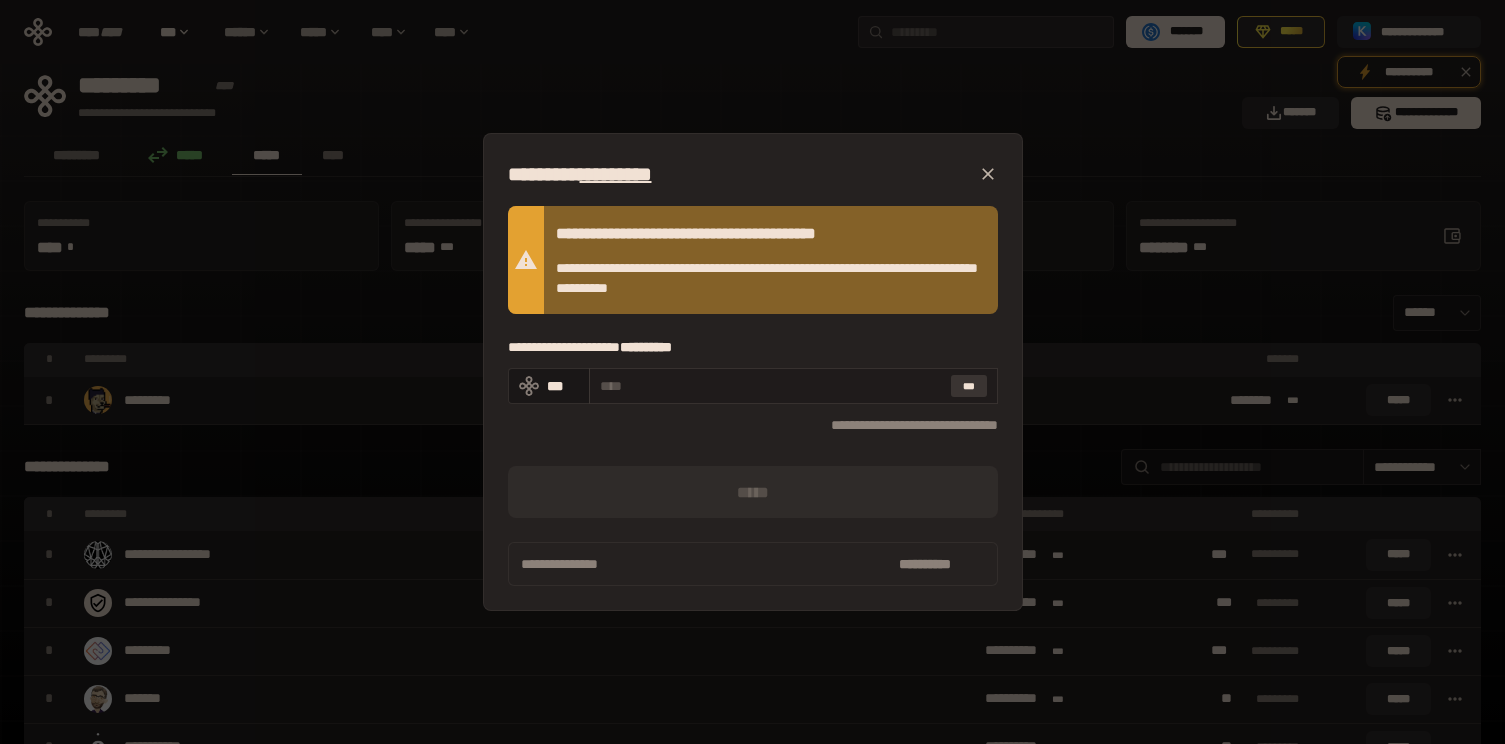 click on "***" at bounding box center [969, 386] 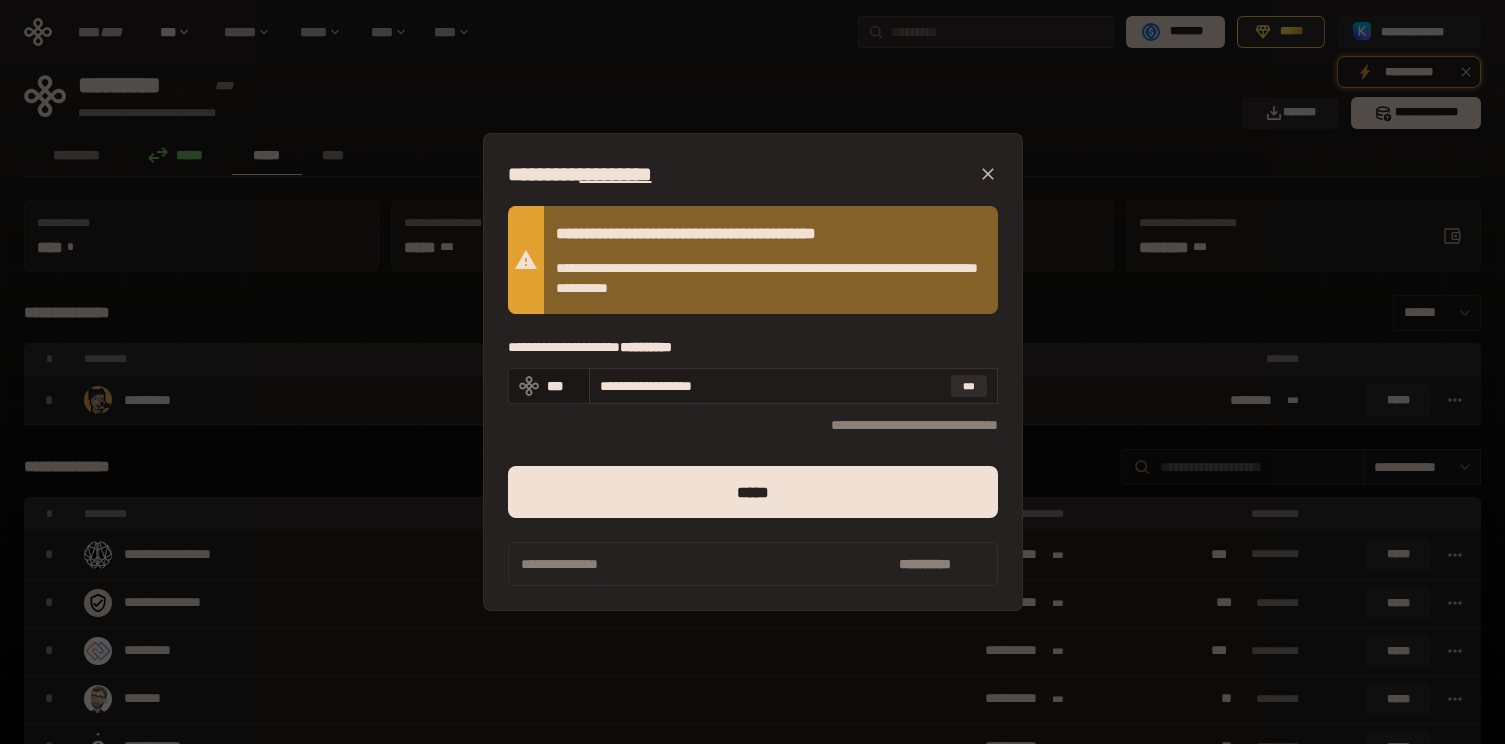 drag, startPoint x: 752, startPoint y: 383, endPoint x: 607, endPoint y: 384, distance: 145.00345 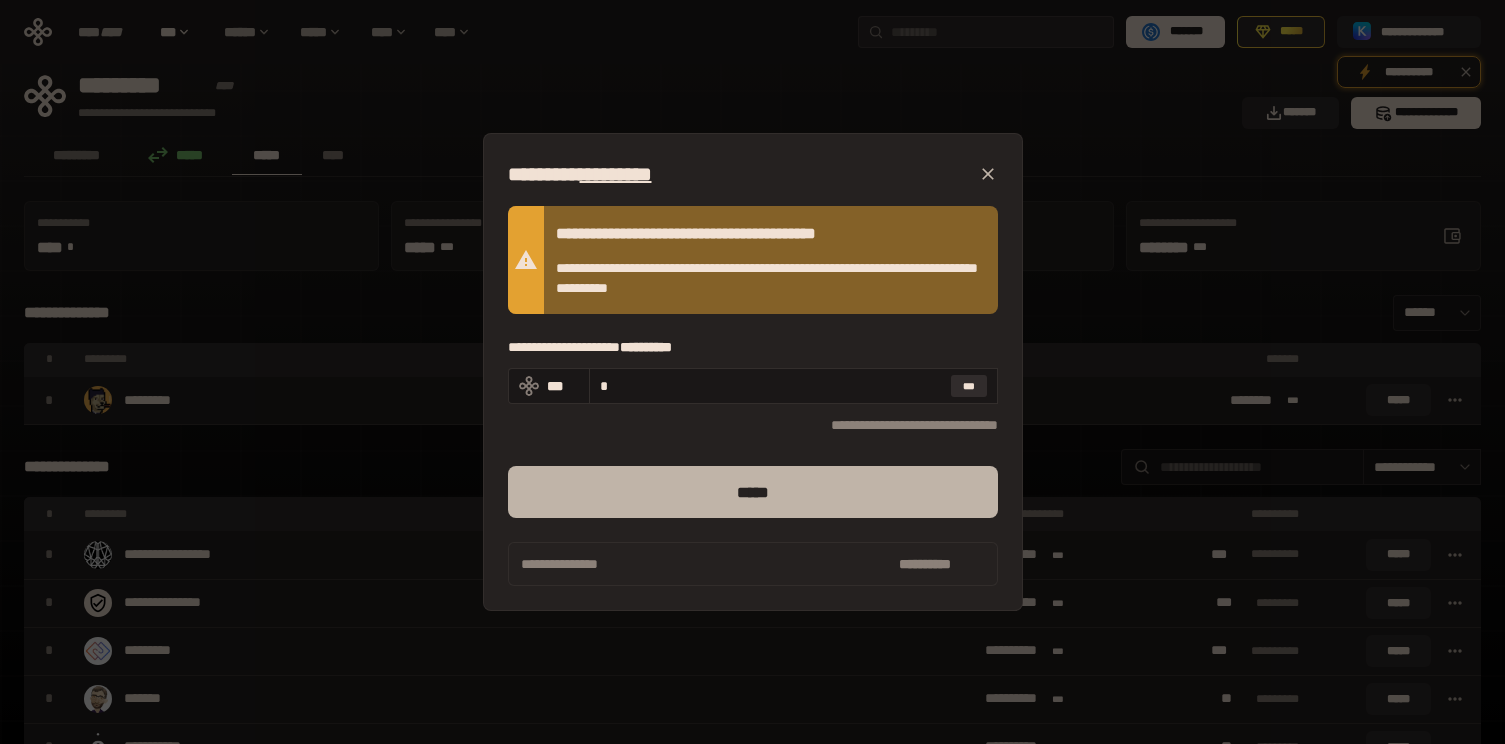 type on "*" 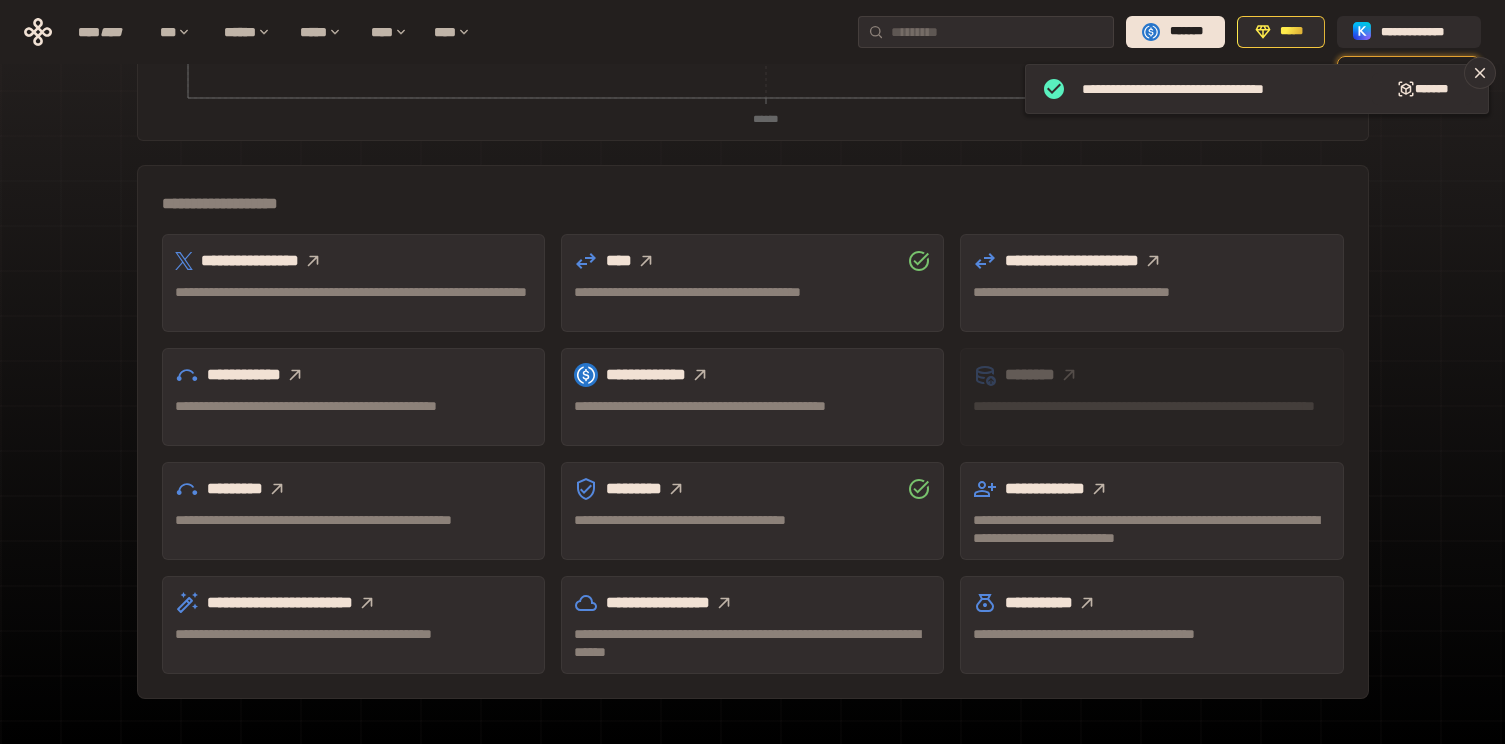 scroll, scrollTop: 498, scrollLeft: 0, axis: vertical 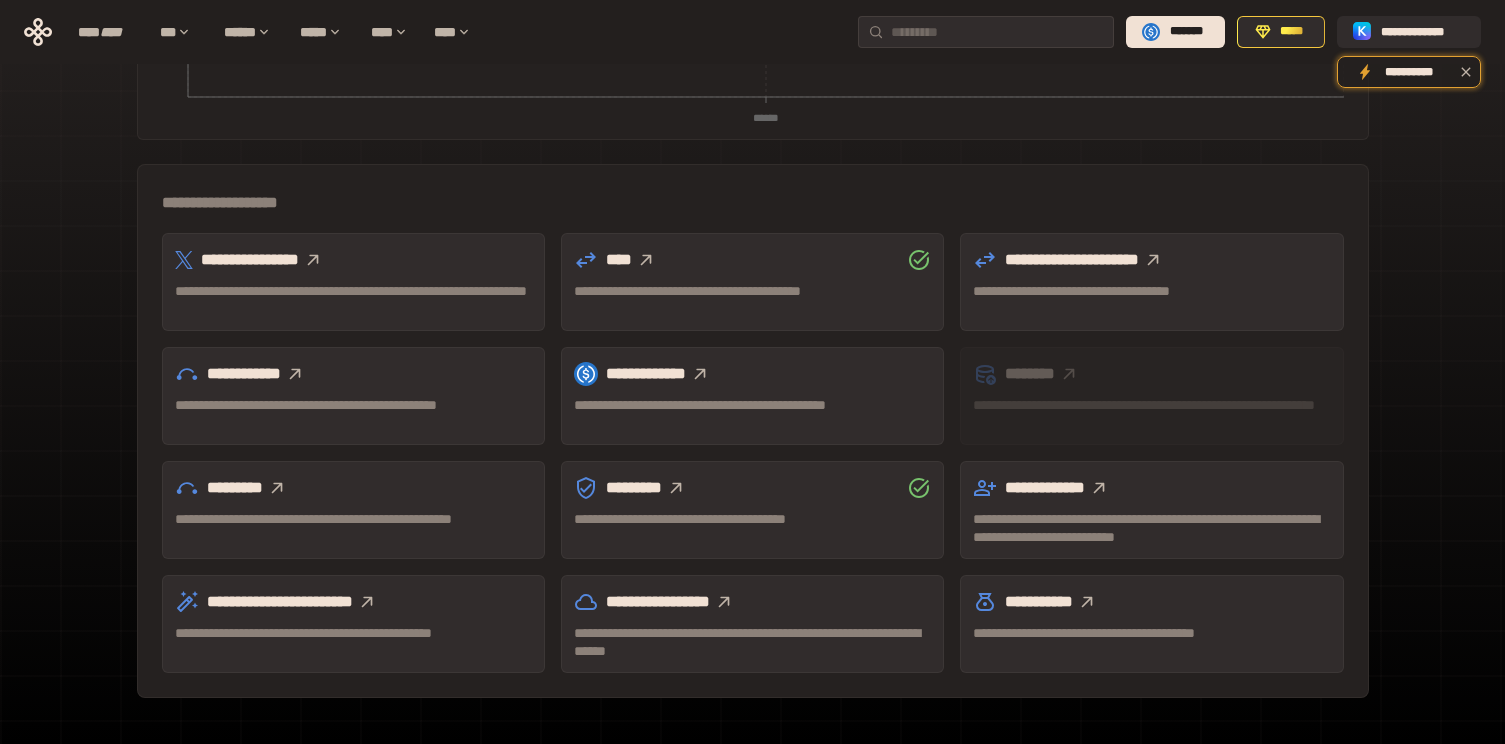 click 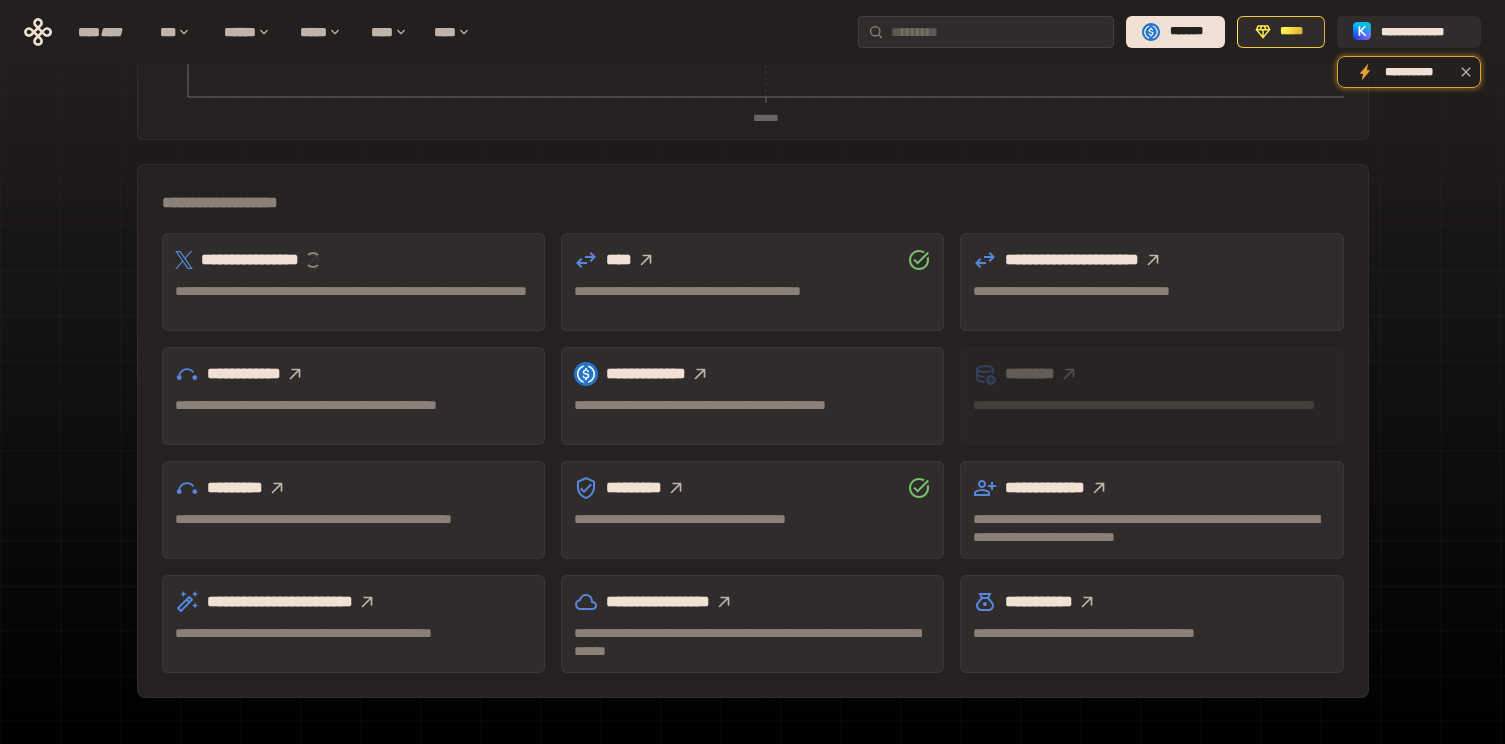 click on "**********" at bounding box center (353, 414) 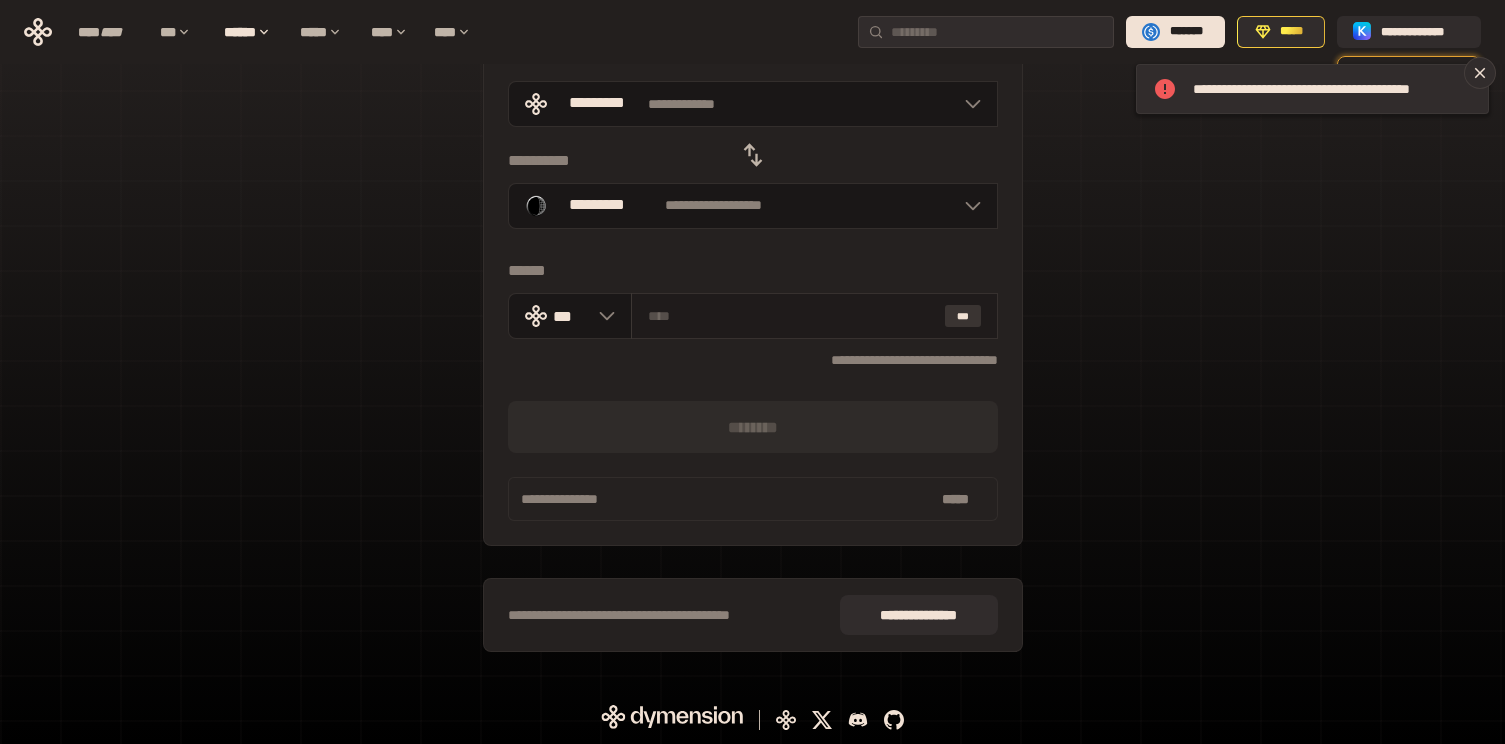 click on "***" at bounding box center (963, 316) 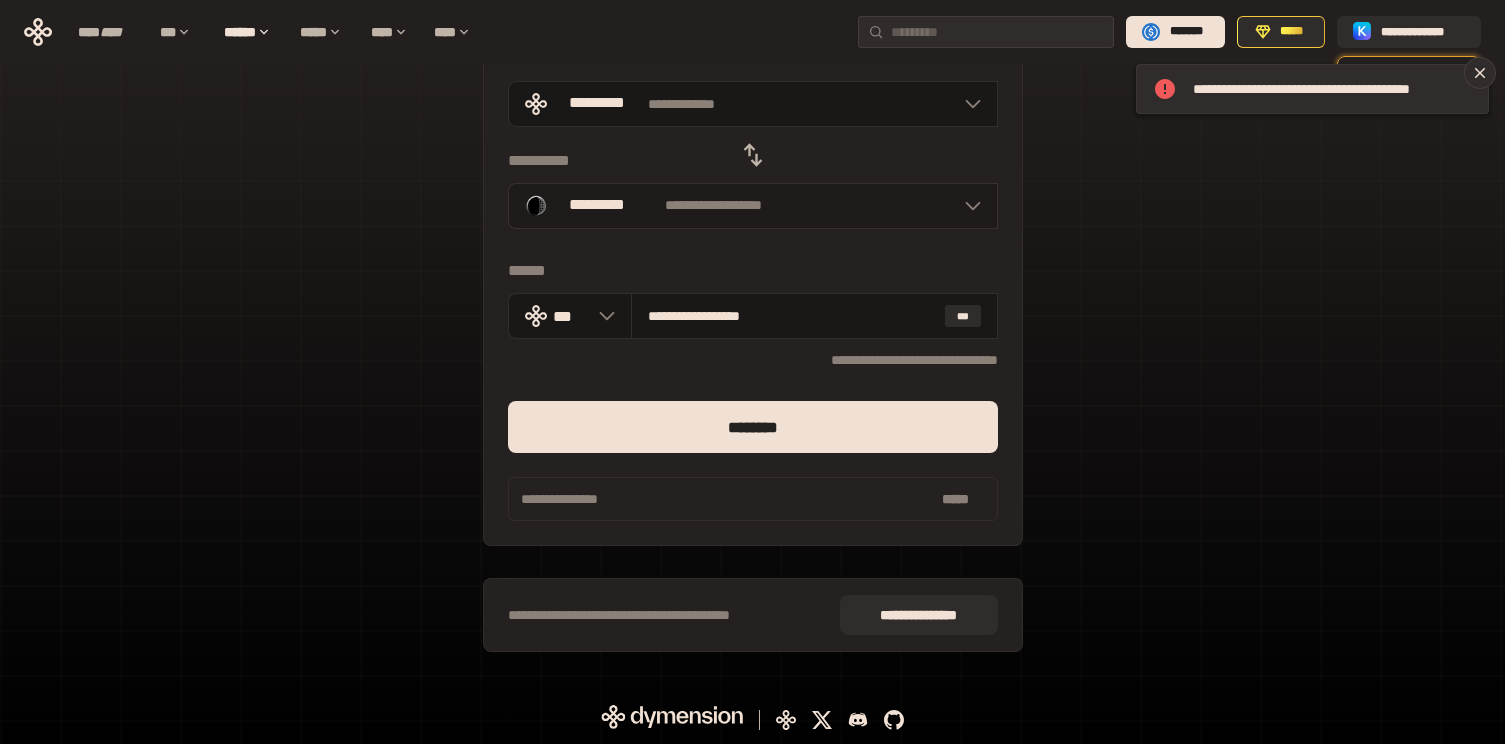 click on "**********" at bounding box center (714, 206) 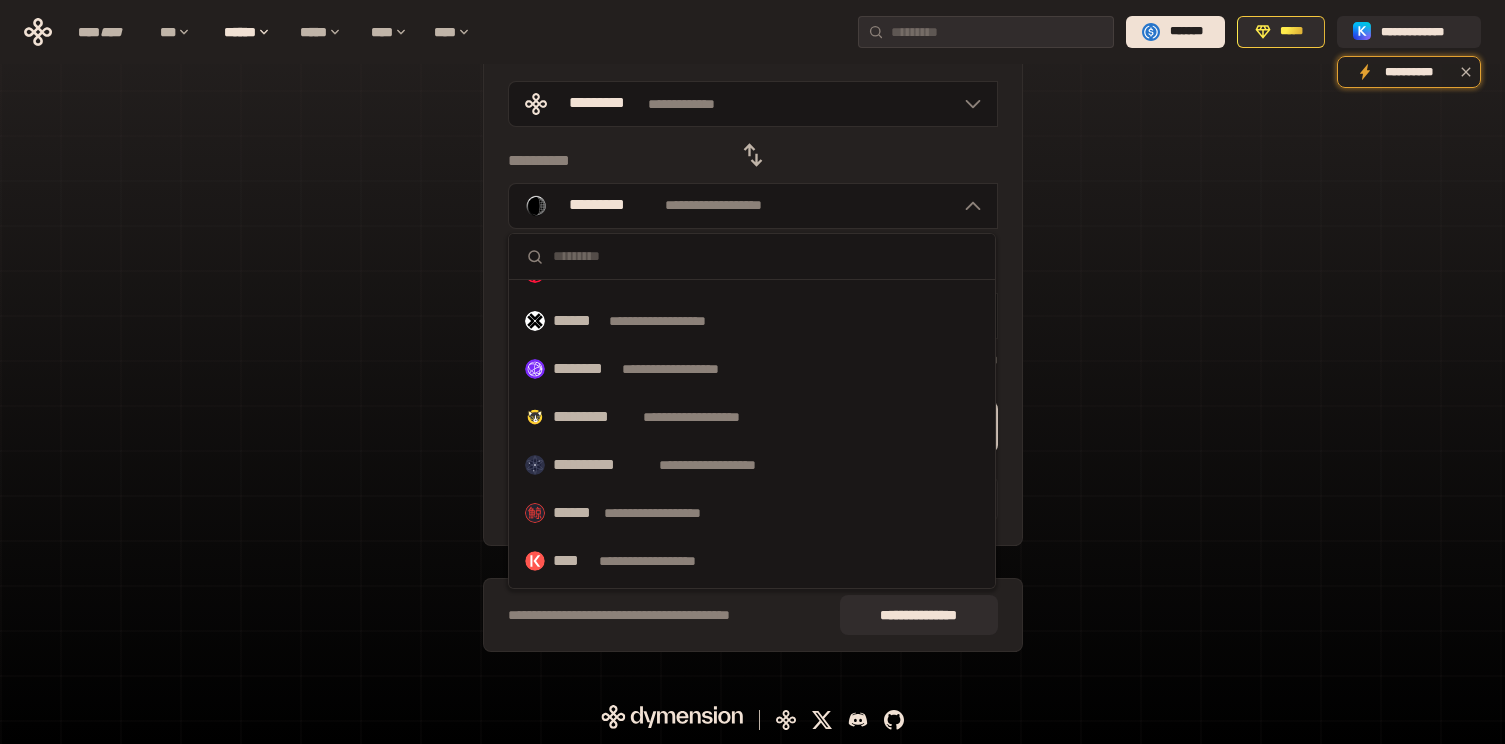 scroll, scrollTop: 902, scrollLeft: 0, axis: vertical 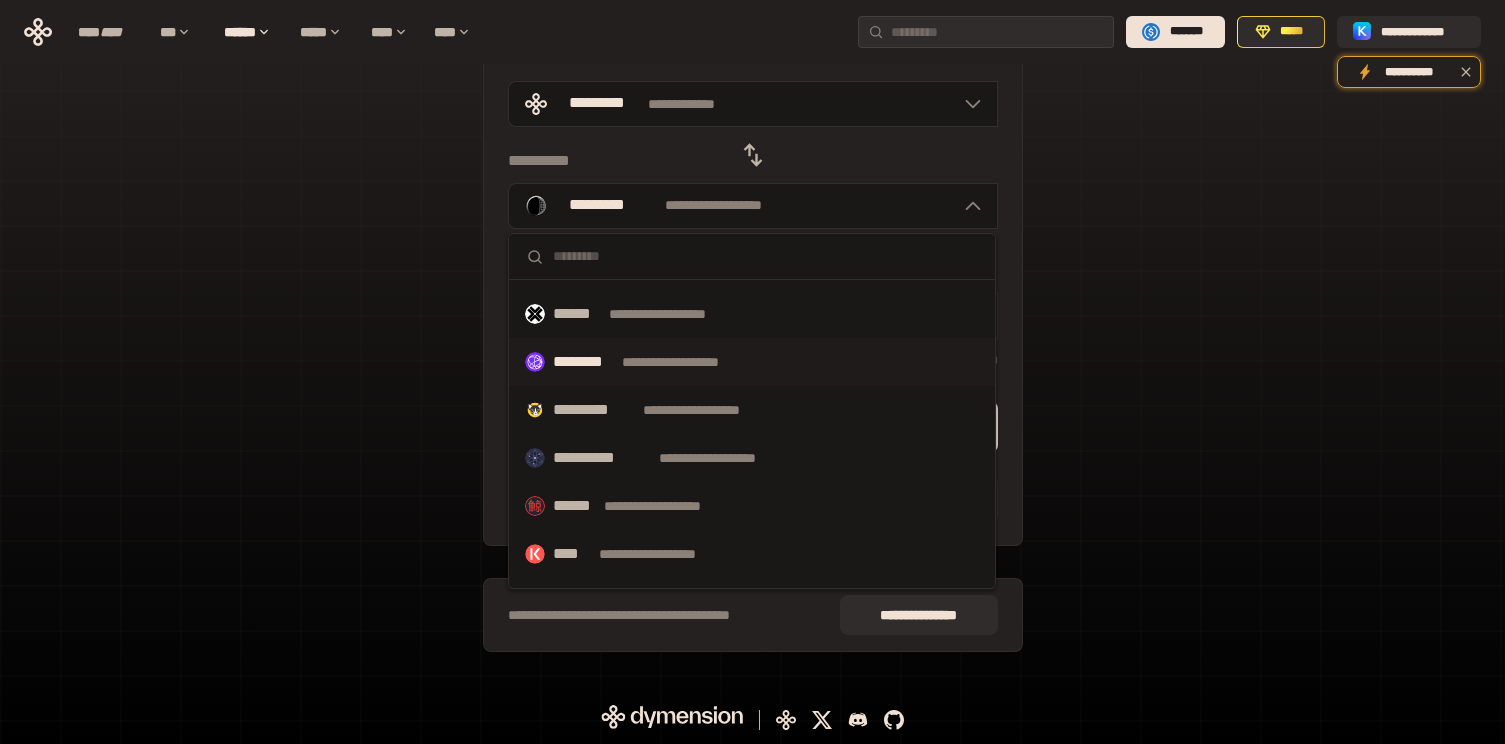 click on "**********" at bounding box center (689, 362) 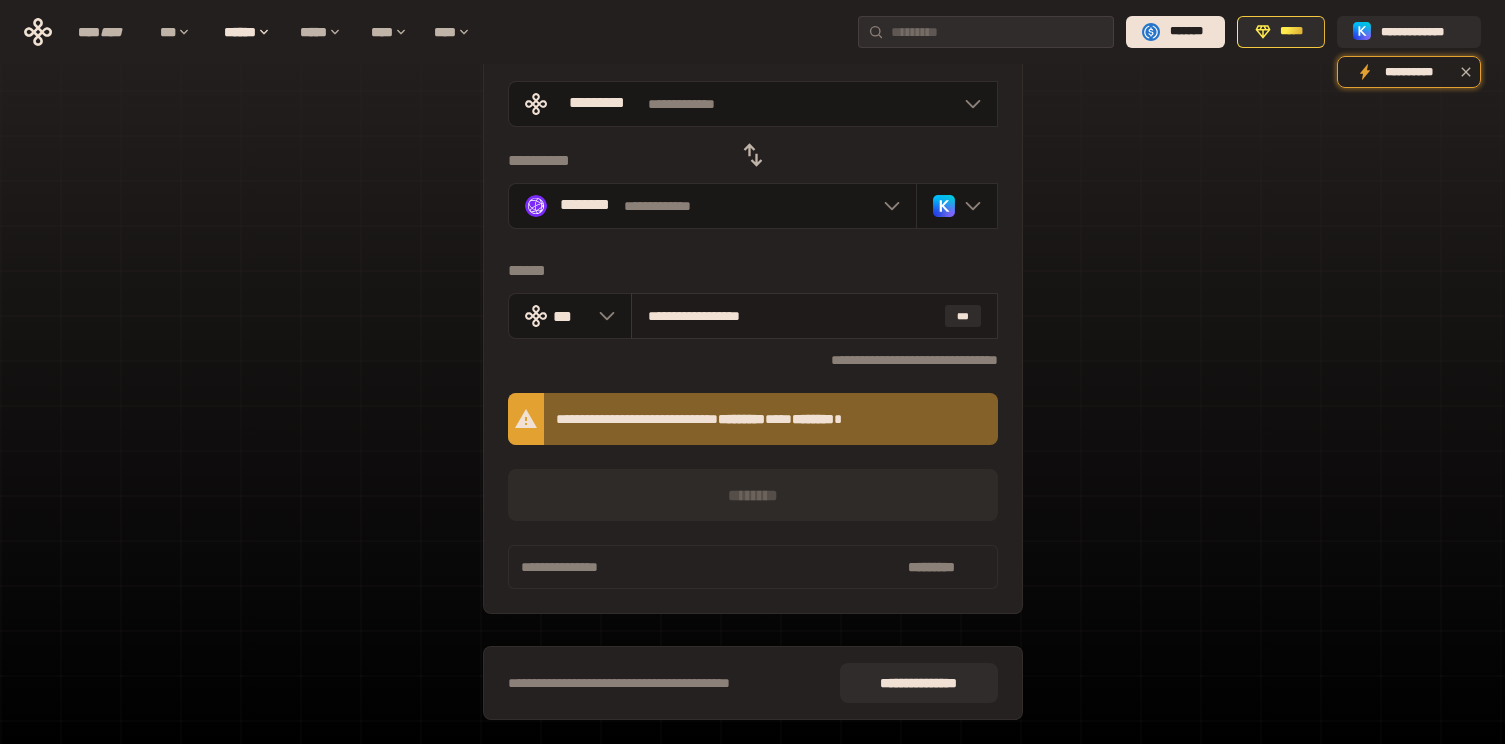 drag, startPoint x: 807, startPoint y: 319, endPoint x: 663, endPoint y: 317, distance: 144.01389 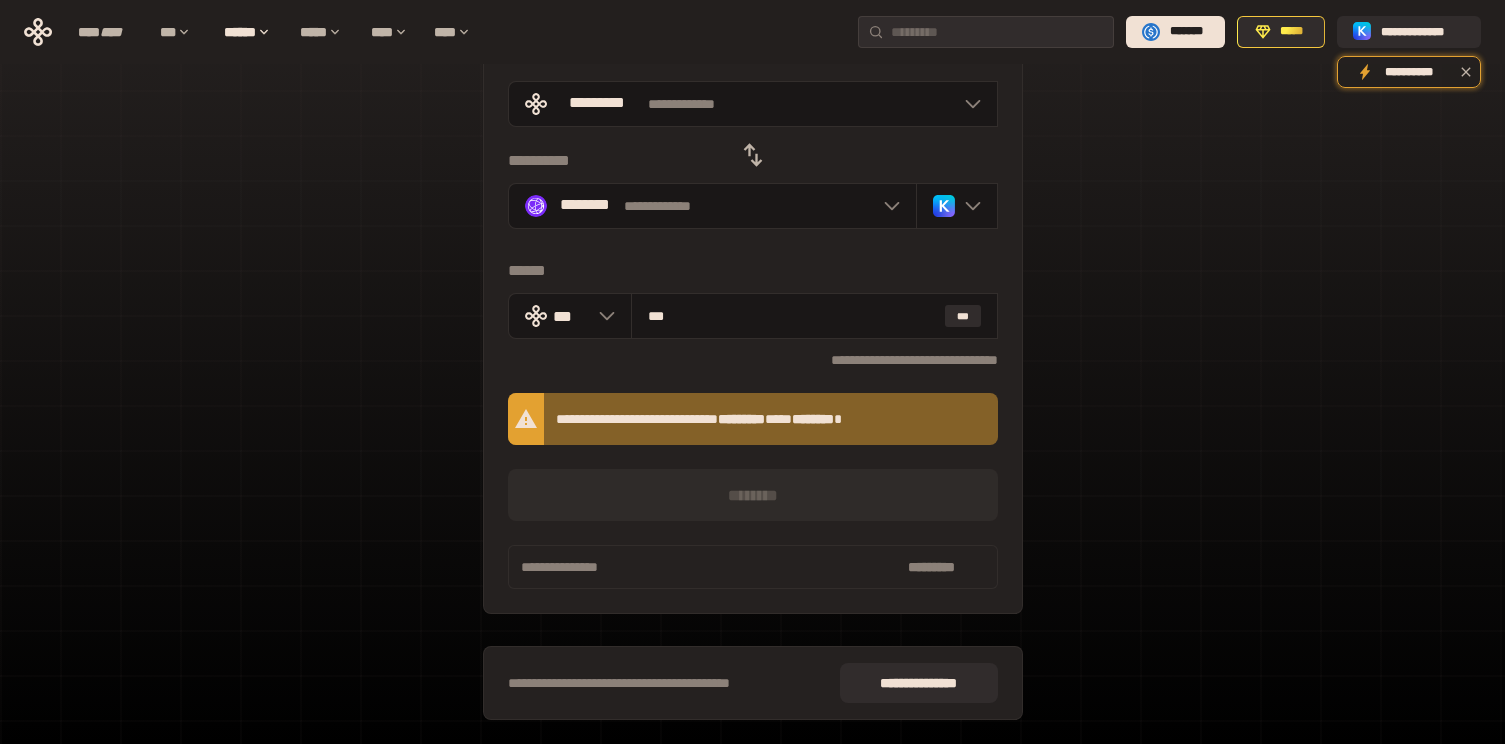 click on "**********" at bounding box center [753, 441] 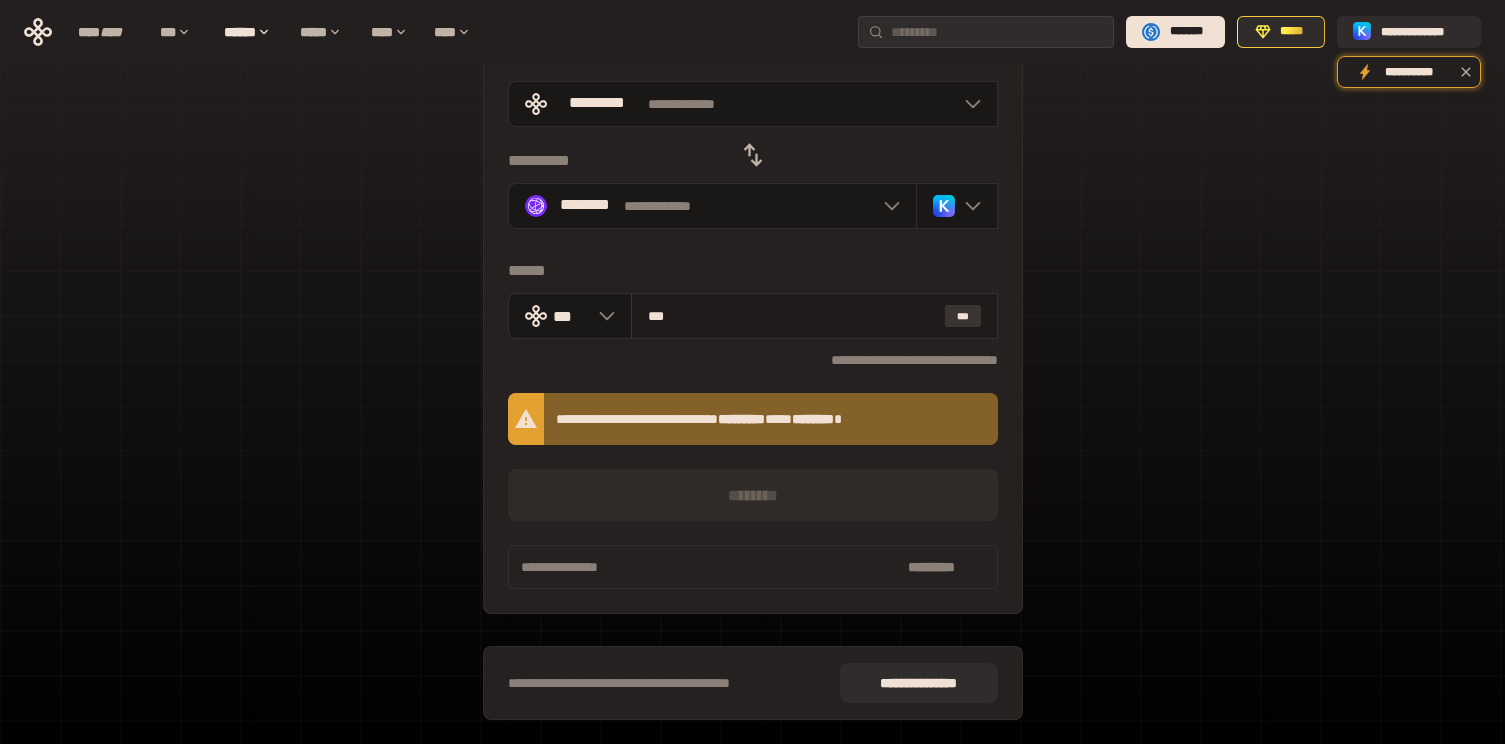click on "***" at bounding box center (963, 316) 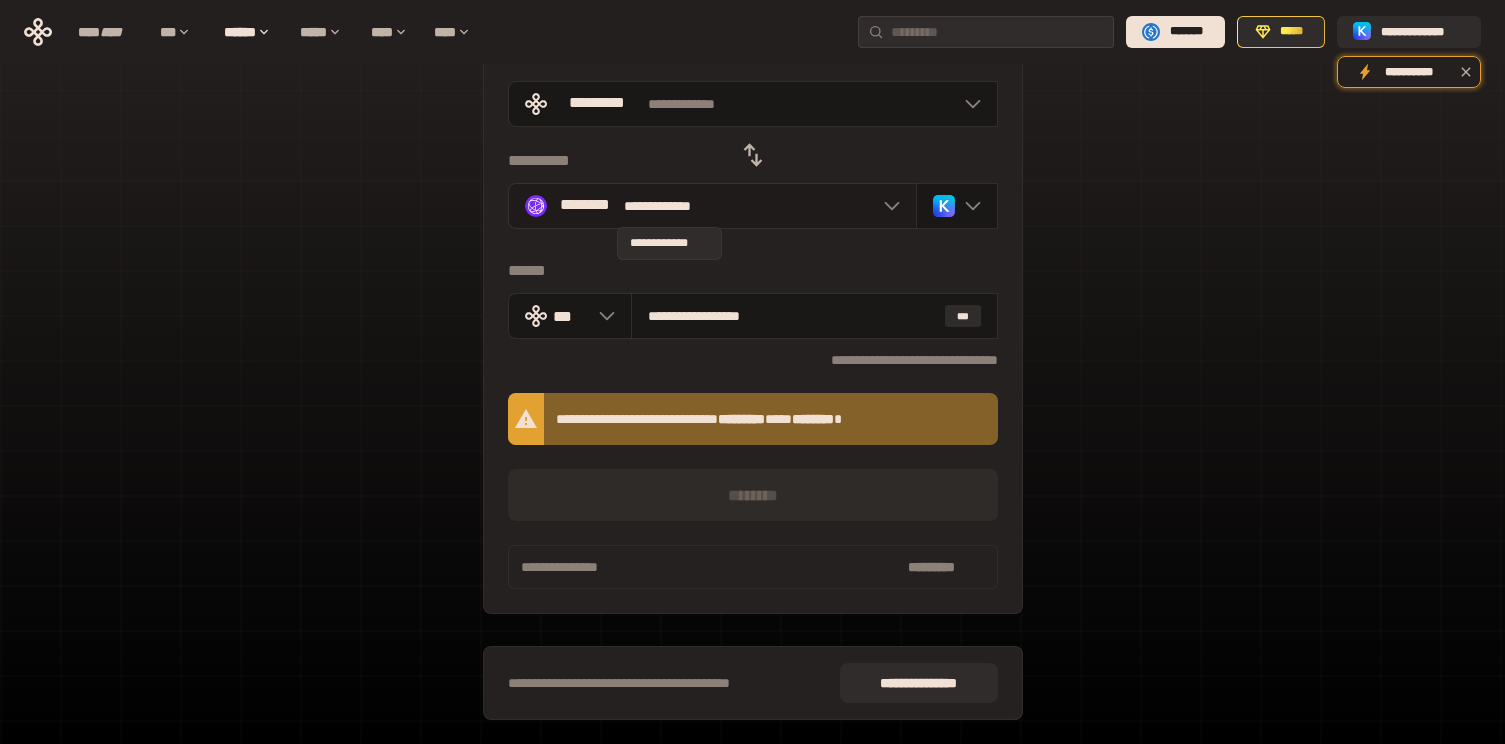 click on "**********" at bounding box center [669, 206] 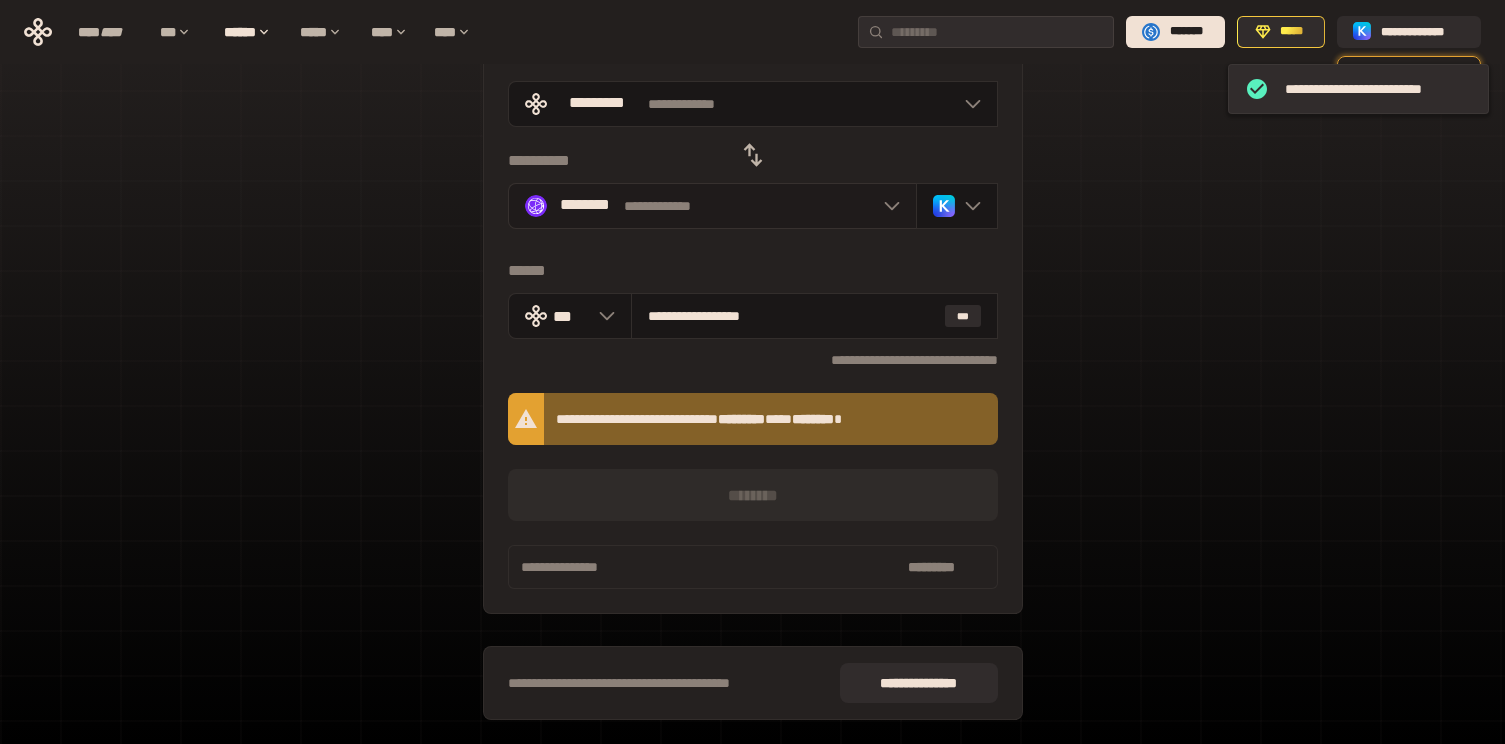 click 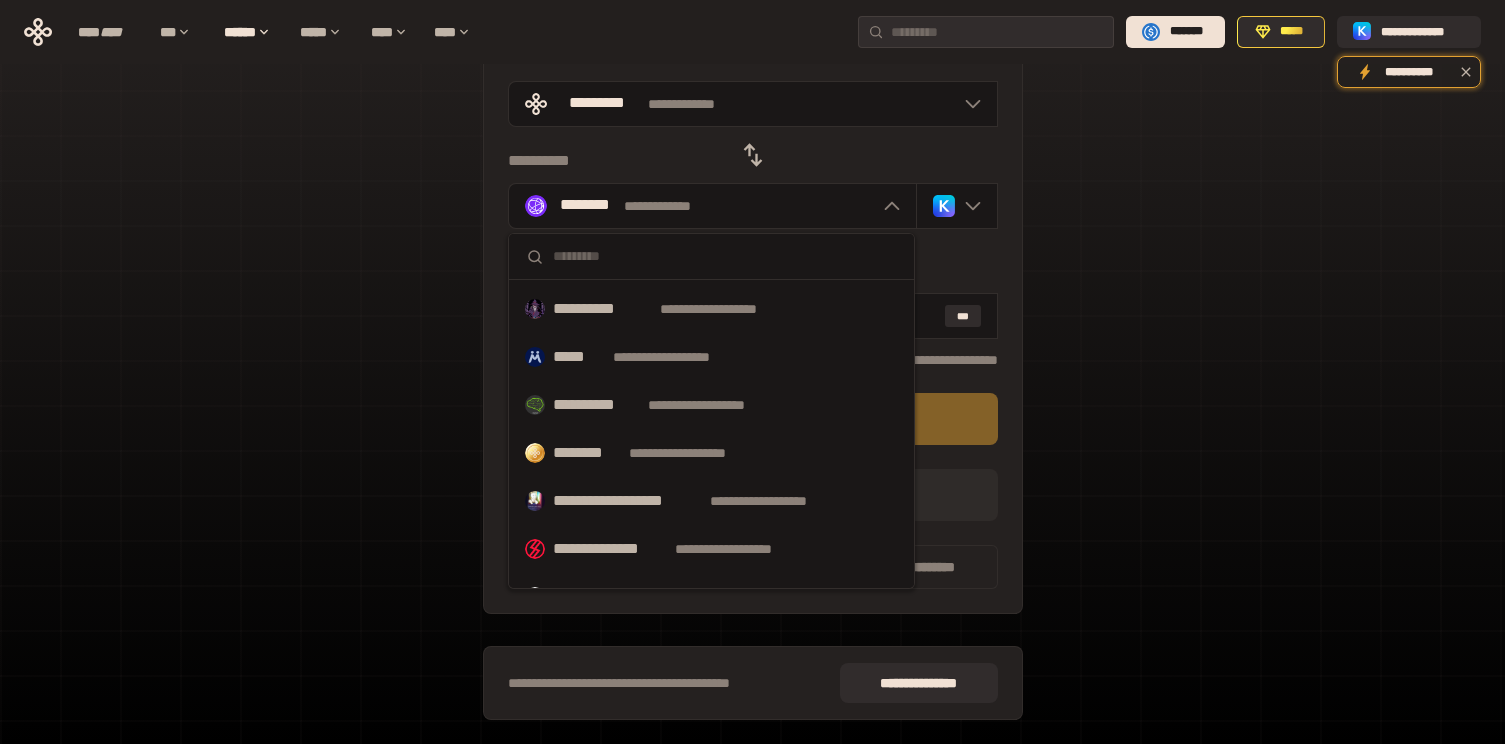 scroll, scrollTop: 1036, scrollLeft: 0, axis: vertical 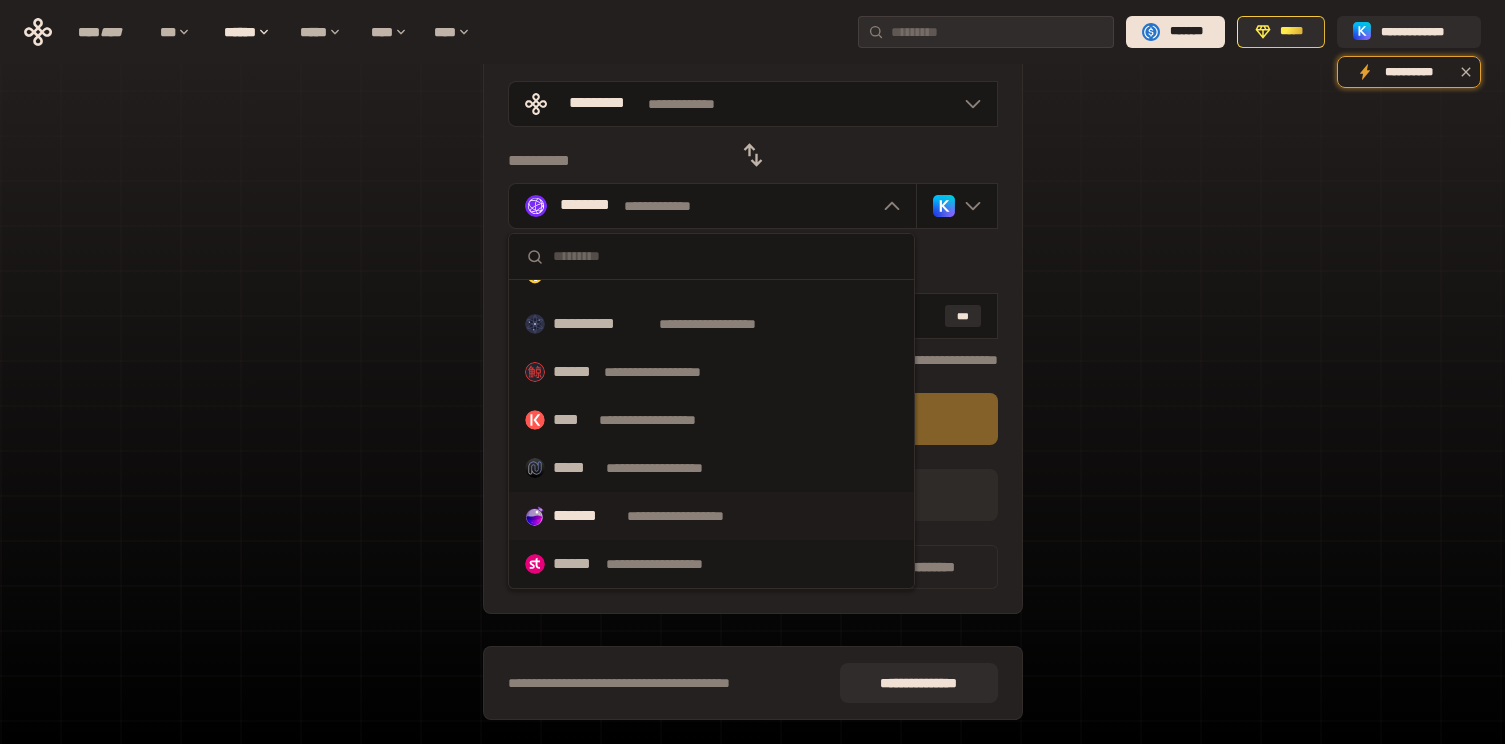 click on "**********" at bounding box center (694, 516) 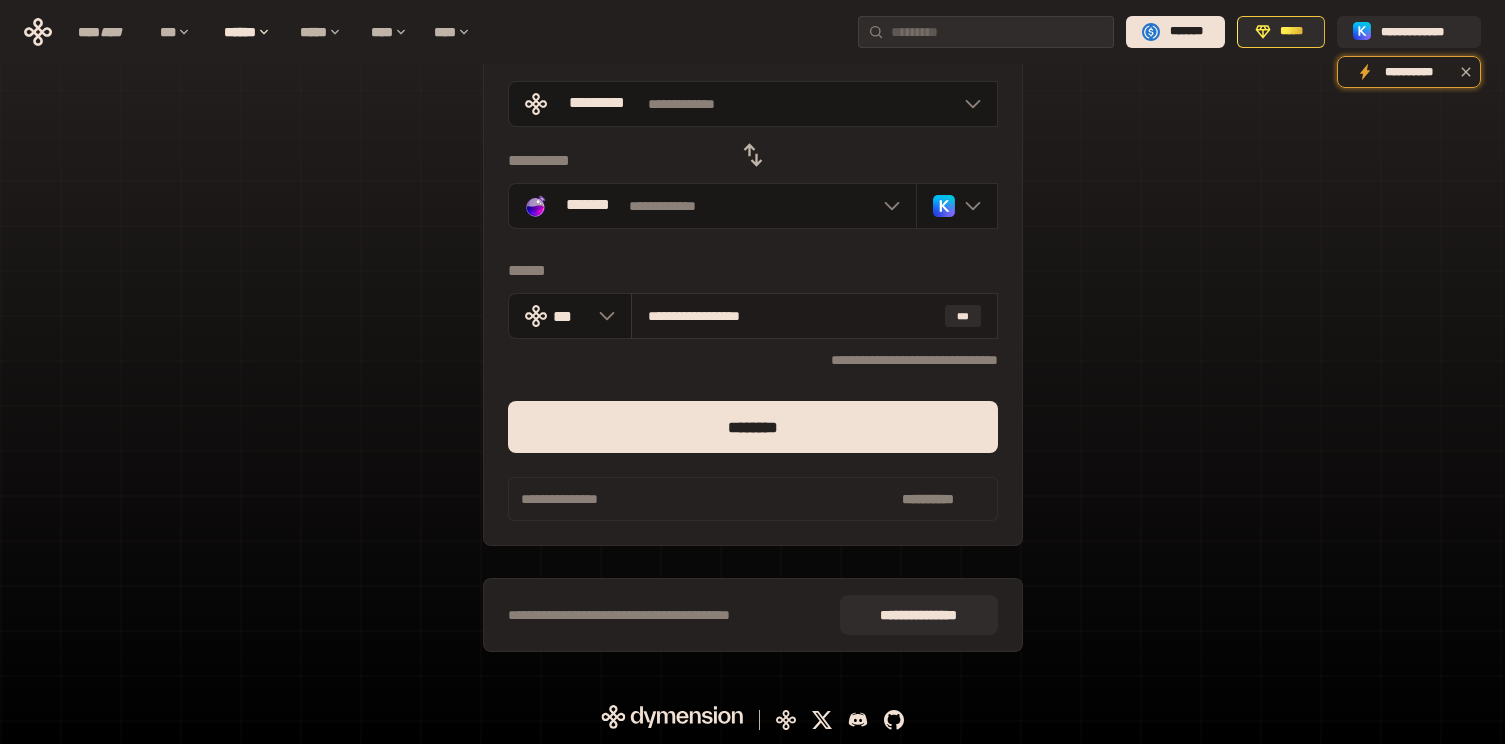 drag, startPoint x: 805, startPoint y: 317, endPoint x: 664, endPoint y: 316, distance: 141.00354 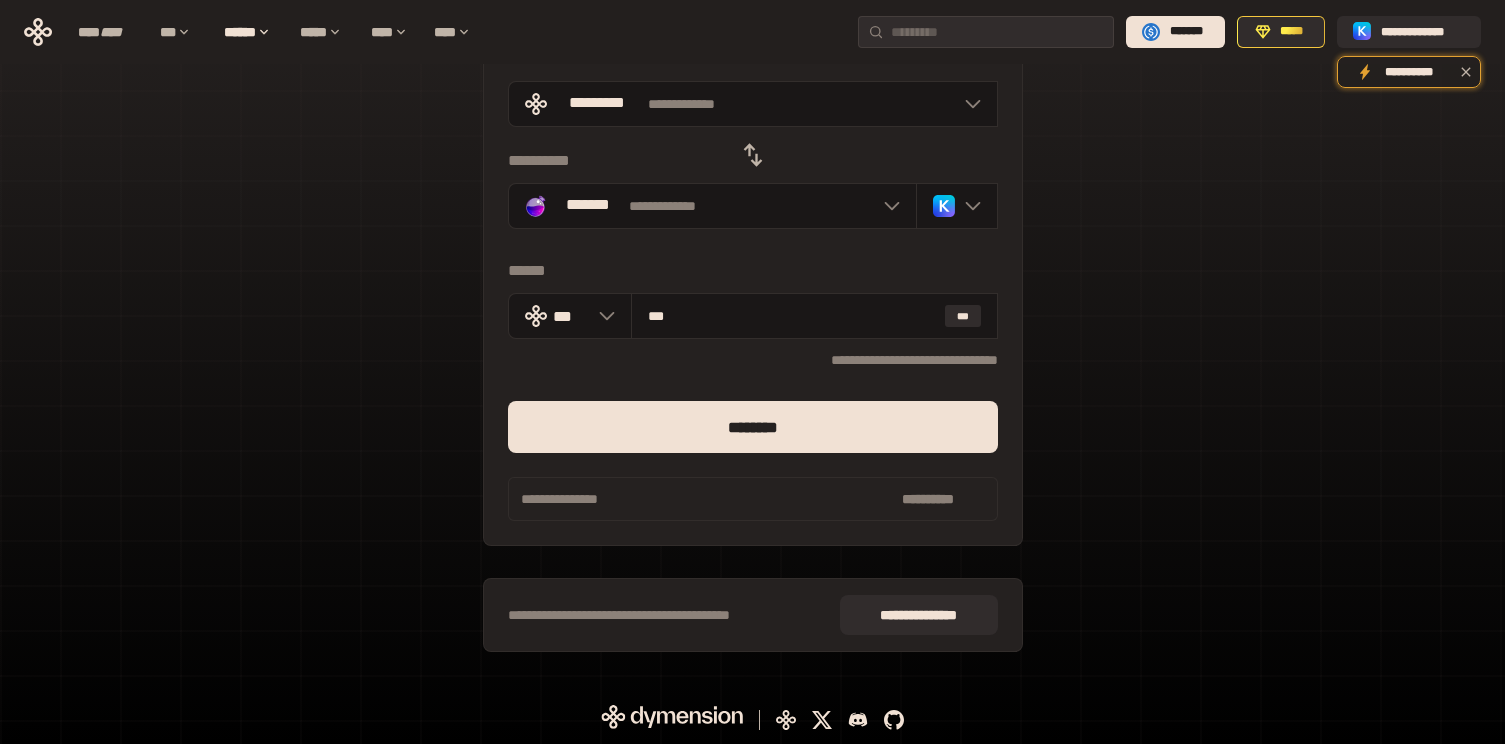 type on "***" 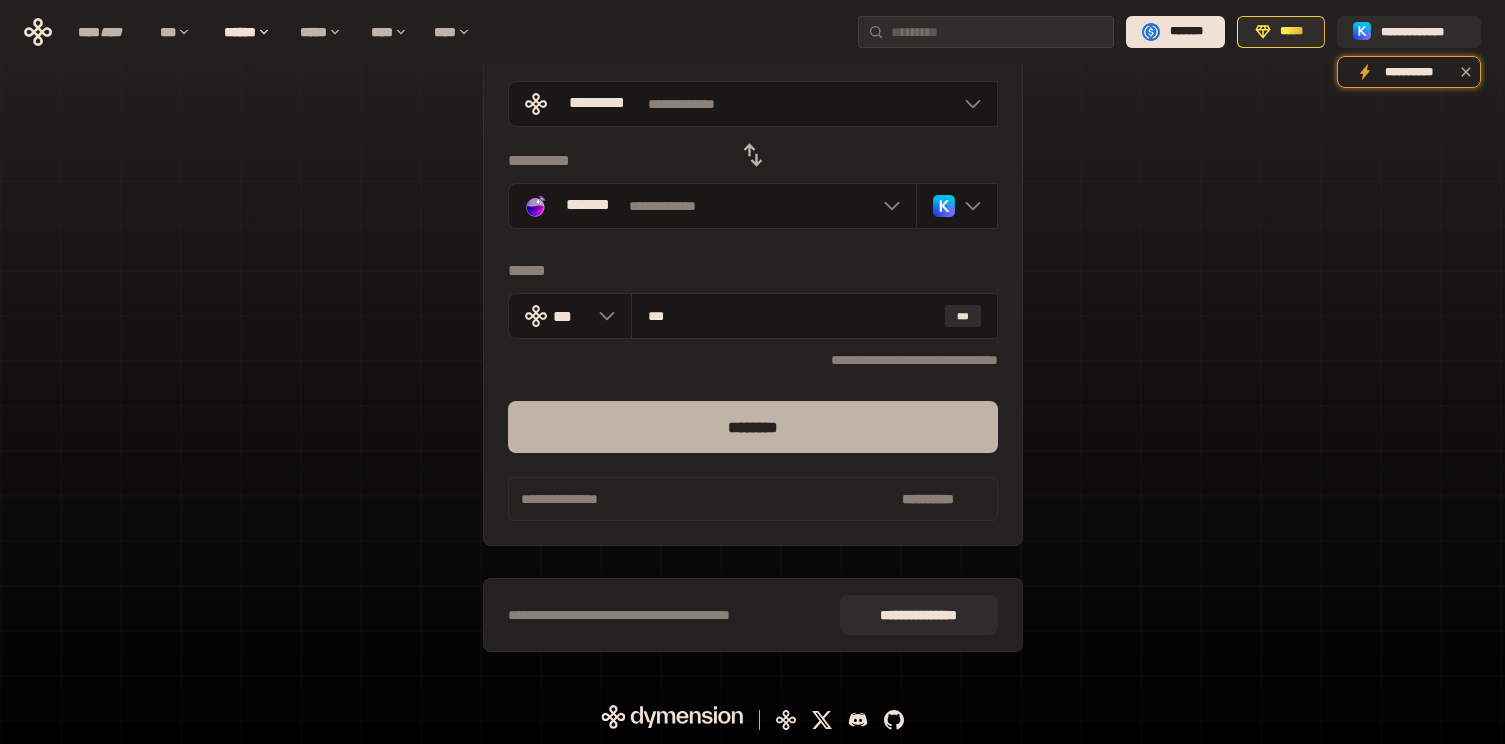 click on "********" at bounding box center [753, 427] 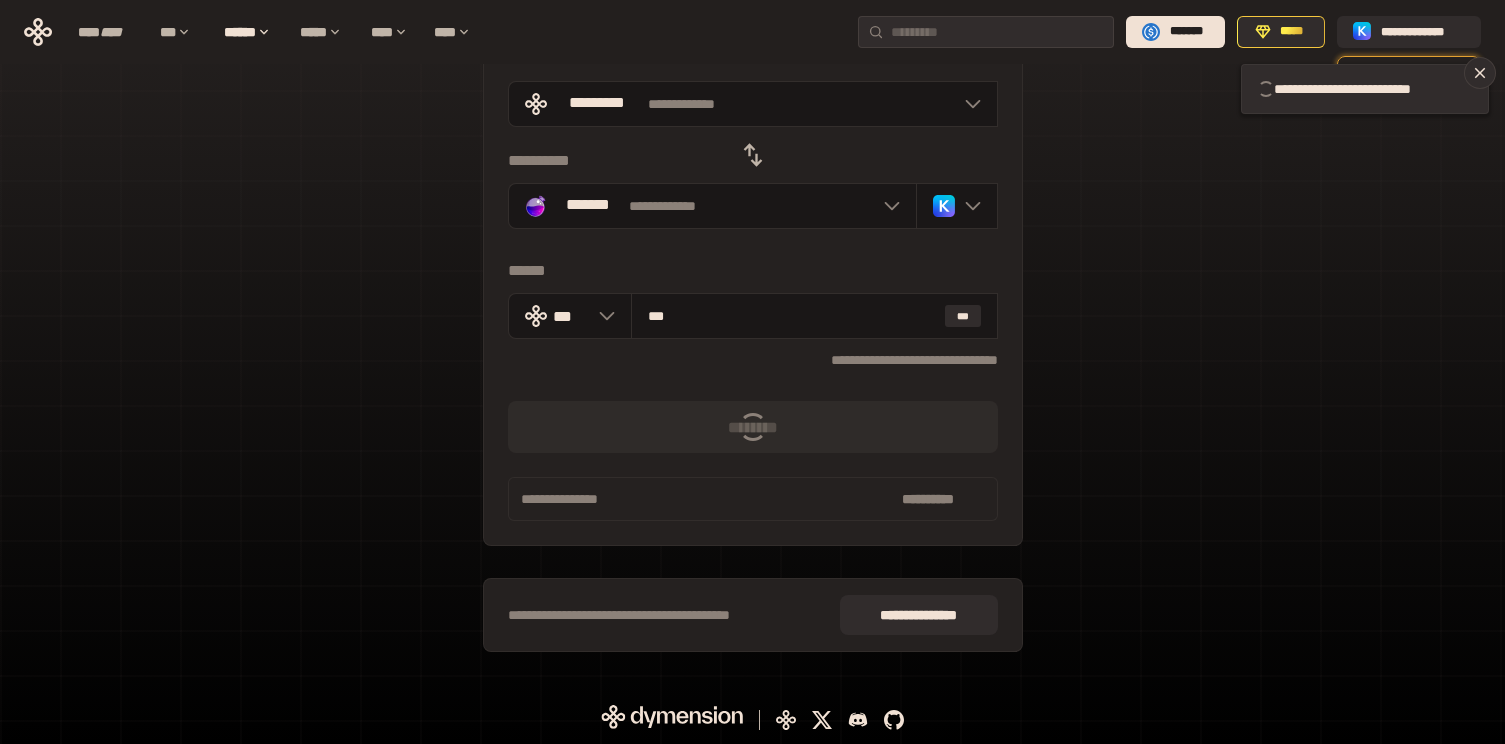 type 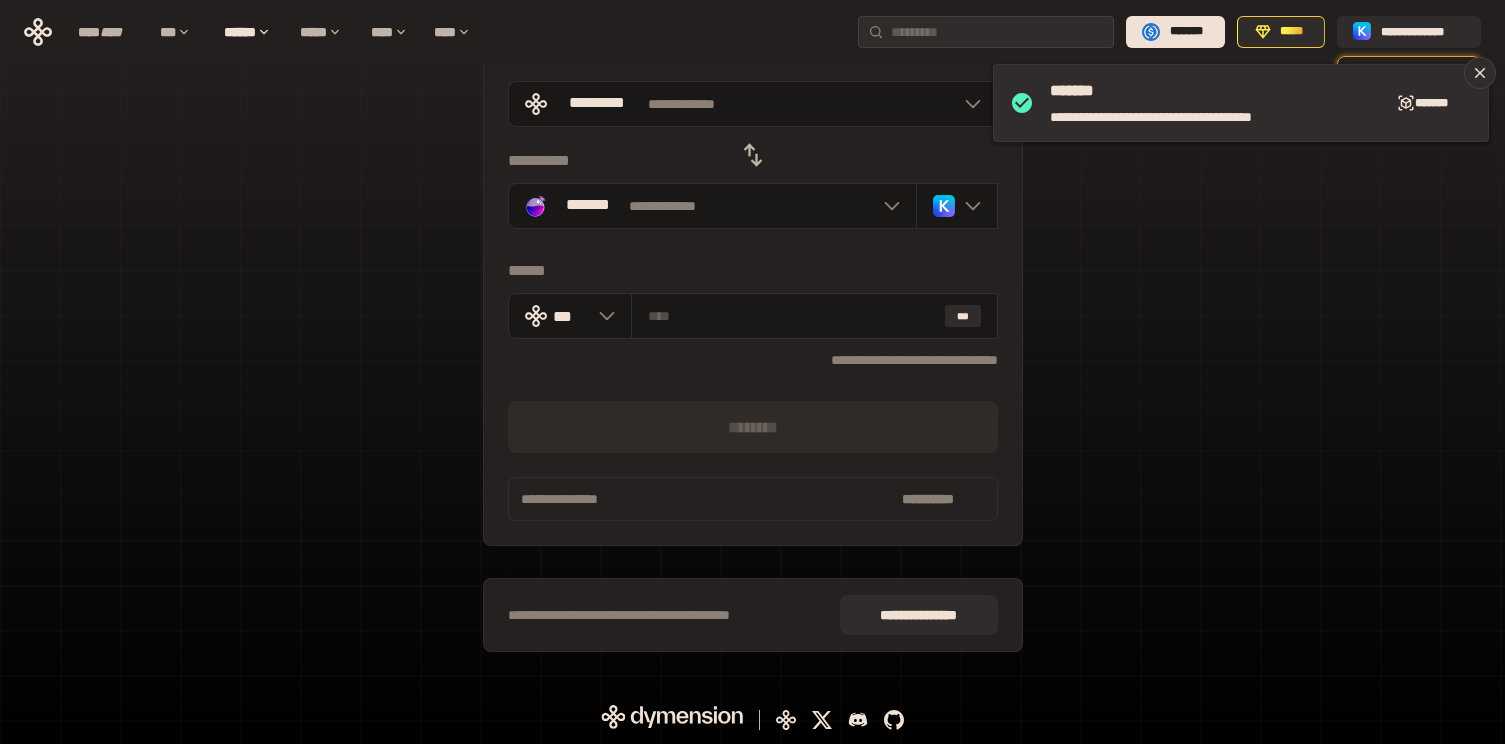 click 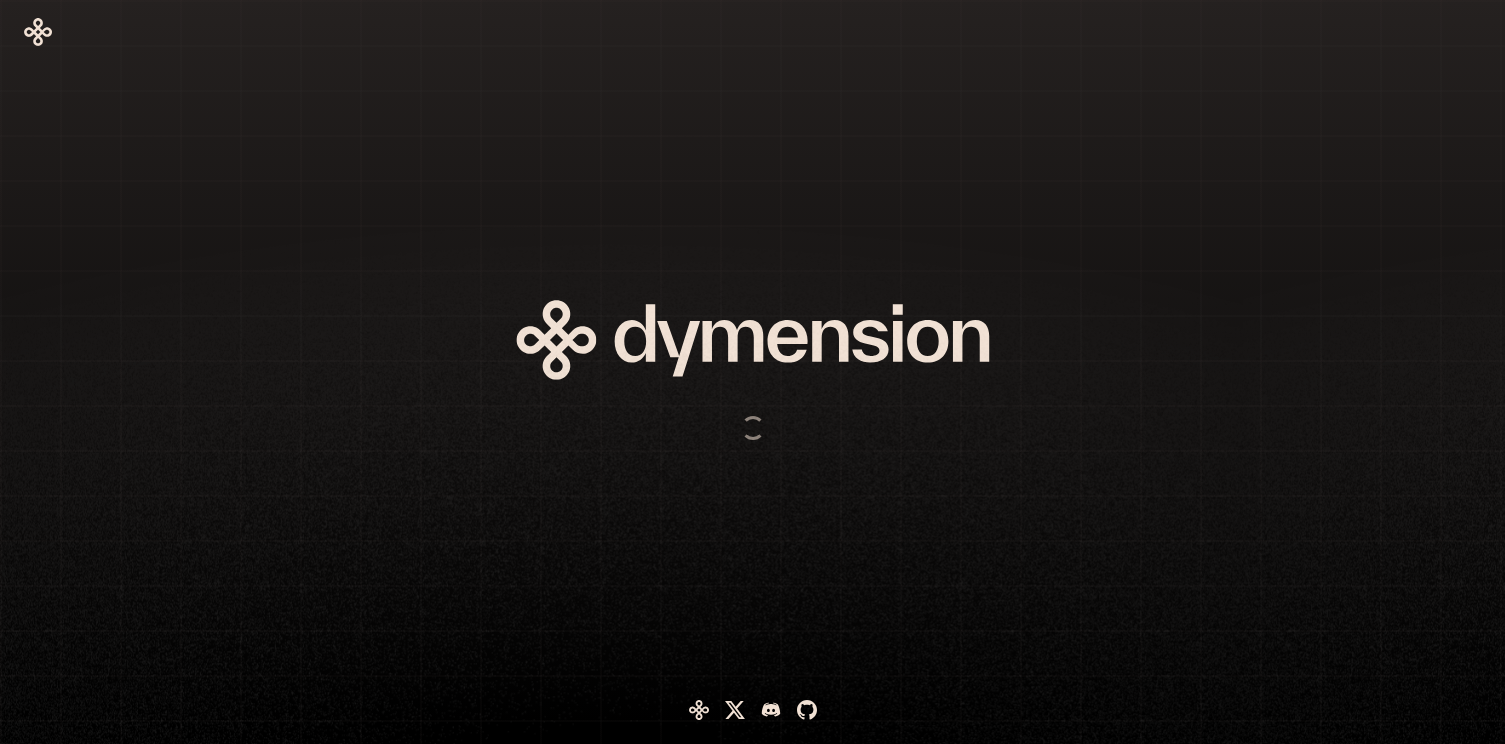 scroll, scrollTop: 0, scrollLeft: 0, axis: both 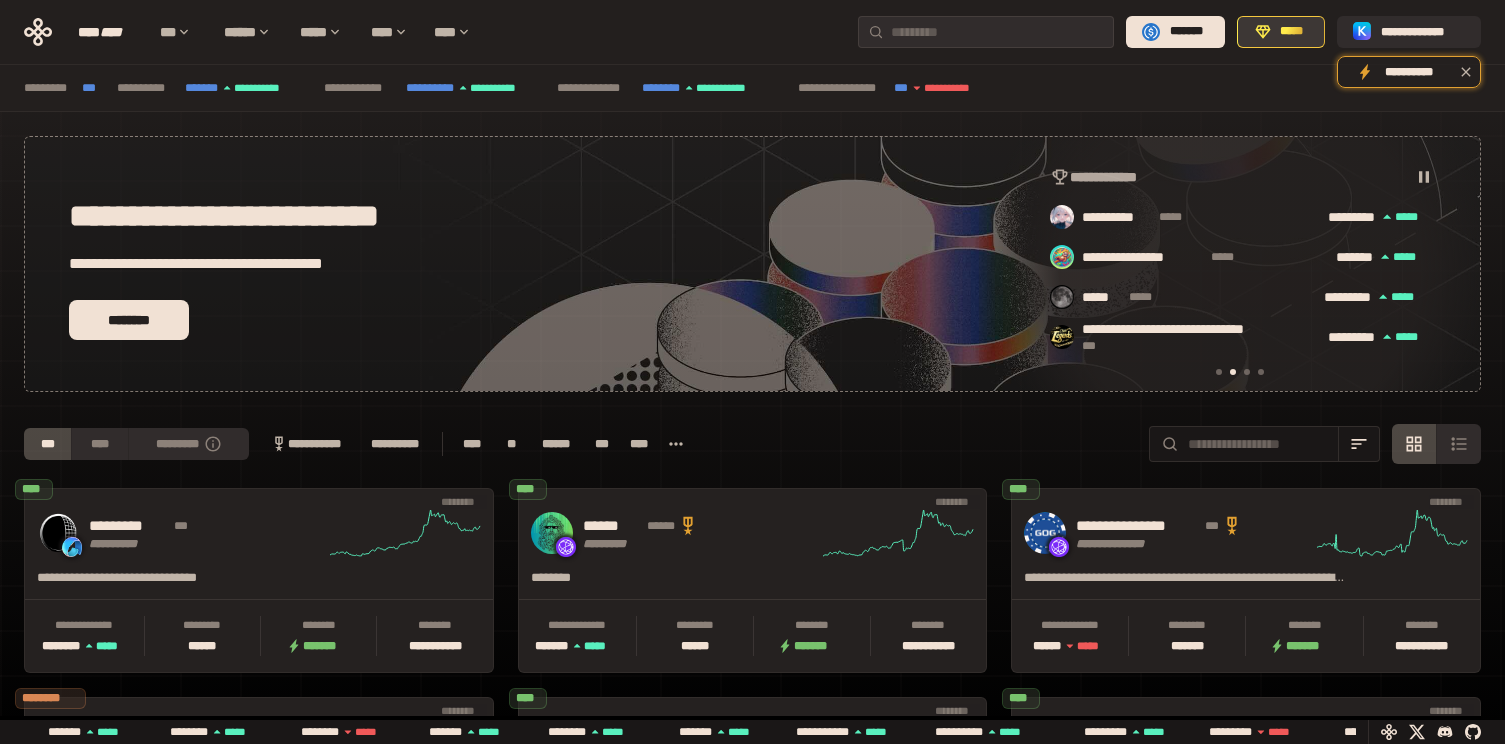 click on "*****" at bounding box center [1292, 32] 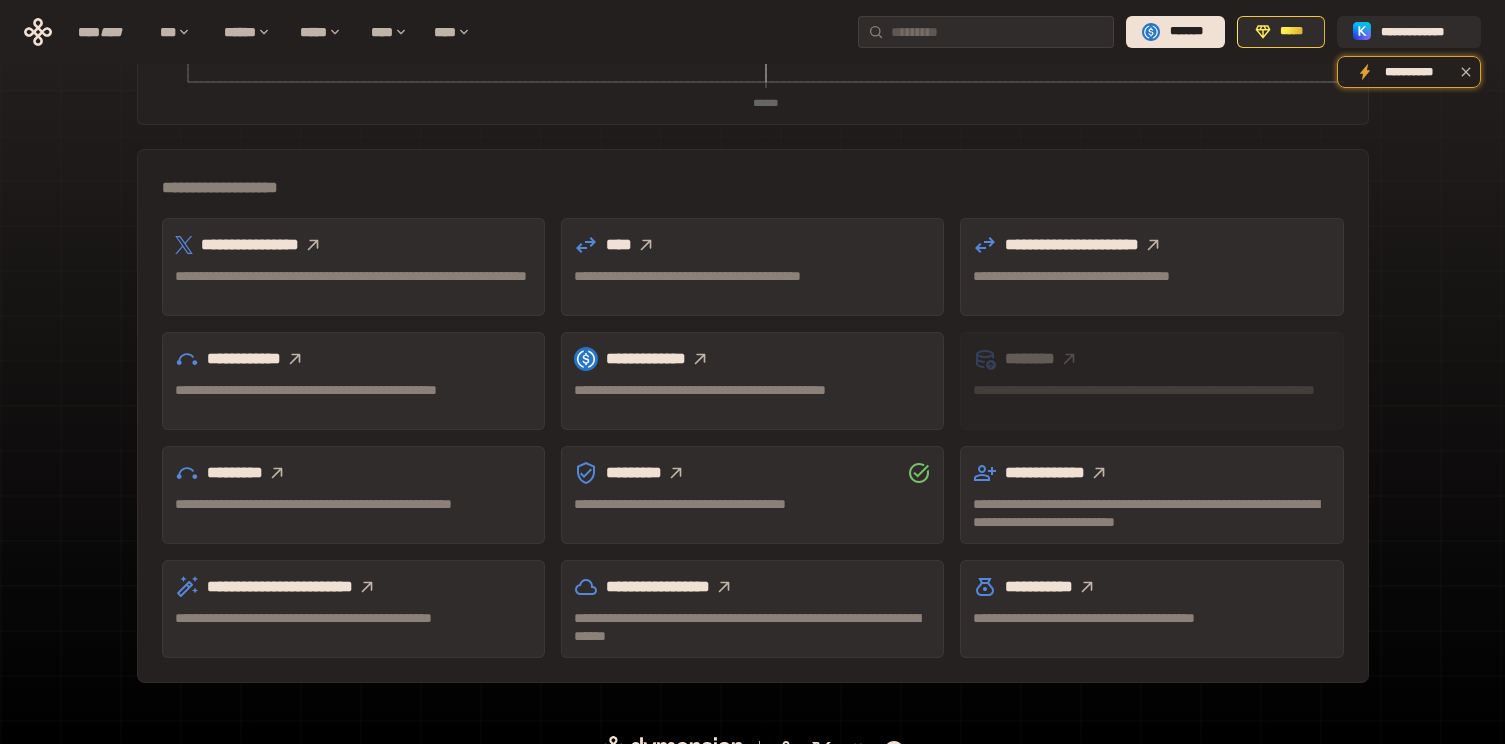 scroll, scrollTop: 526, scrollLeft: 0, axis: vertical 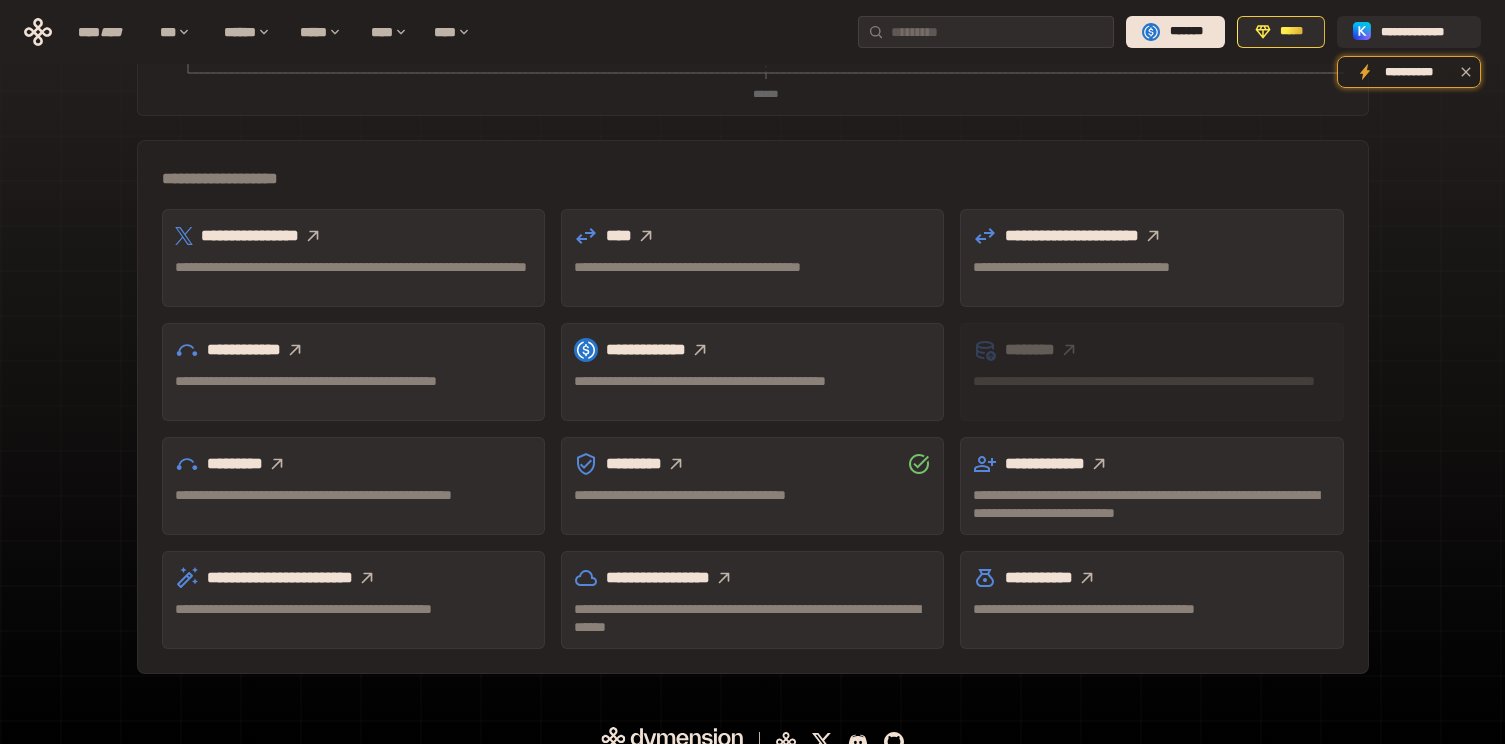 click 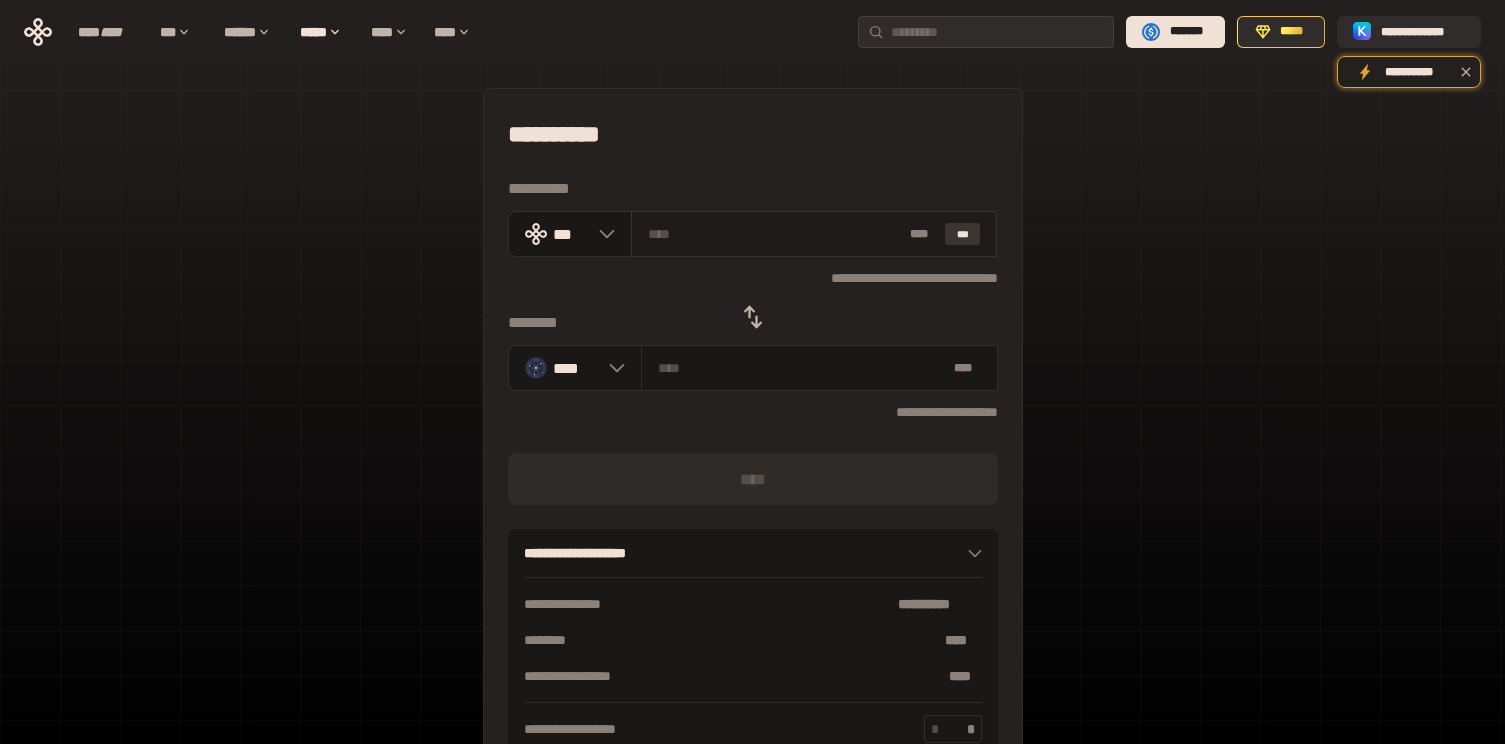 click on "***" at bounding box center (963, 234) 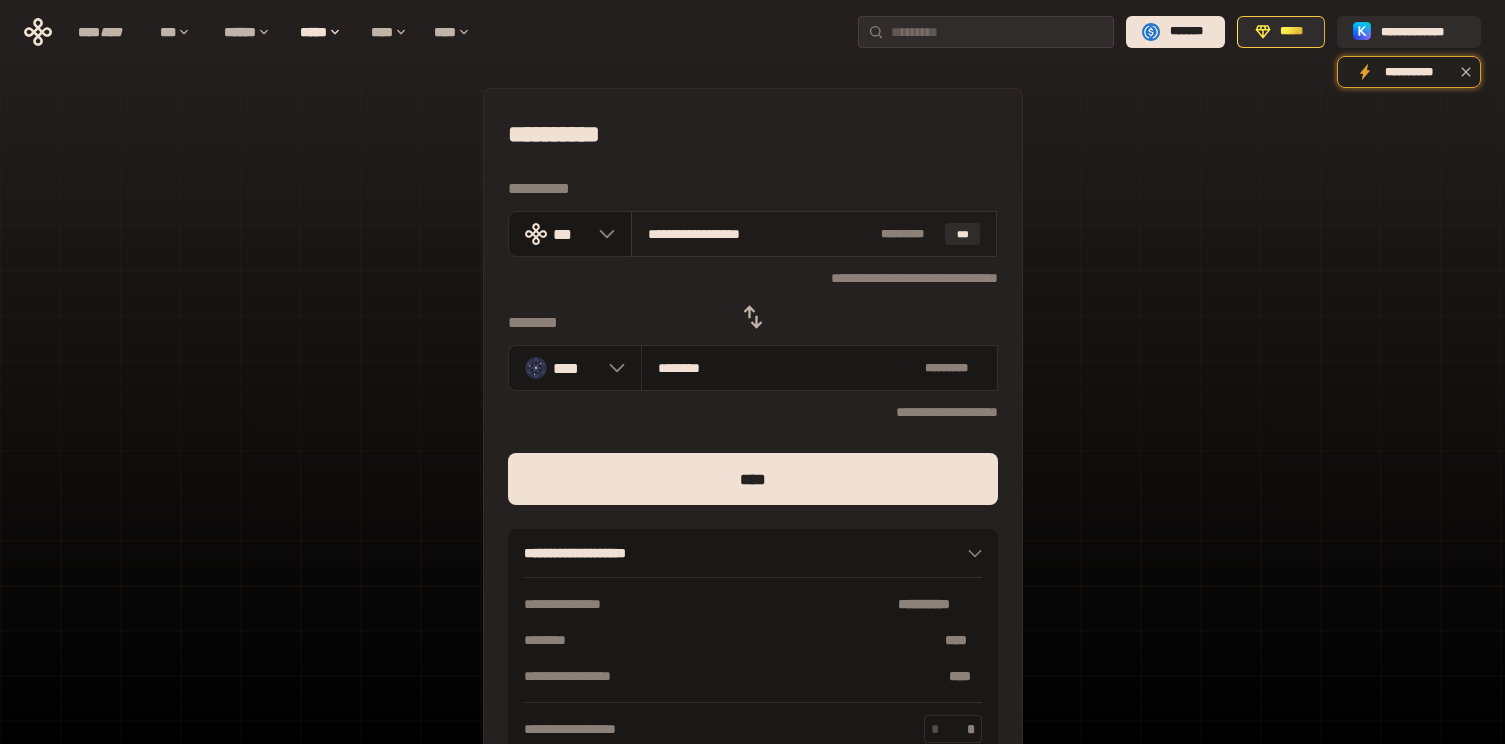 drag, startPoint x: 801, startPoint y: 237, endPoint x: 664, endPoint y: 228, distance: 137.2953 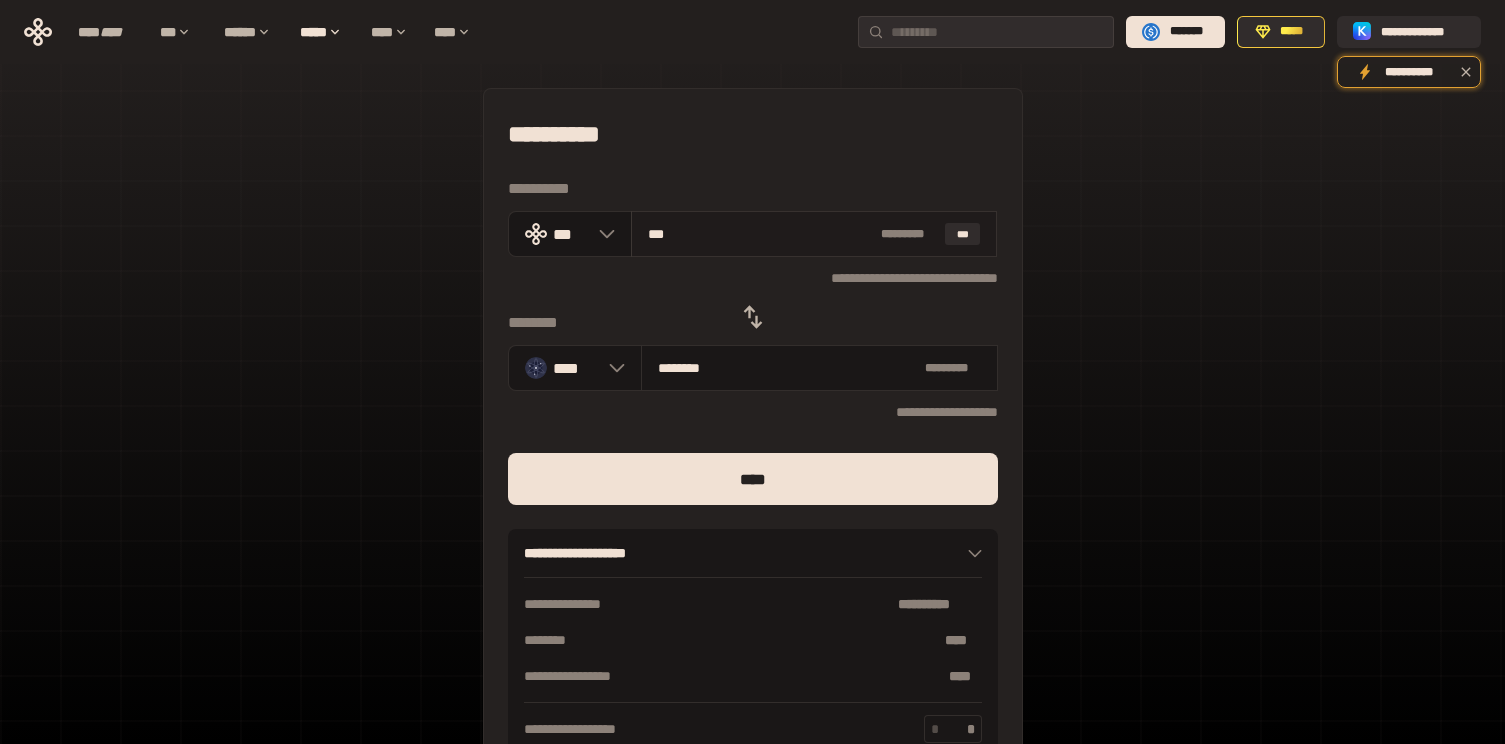 type on "********" 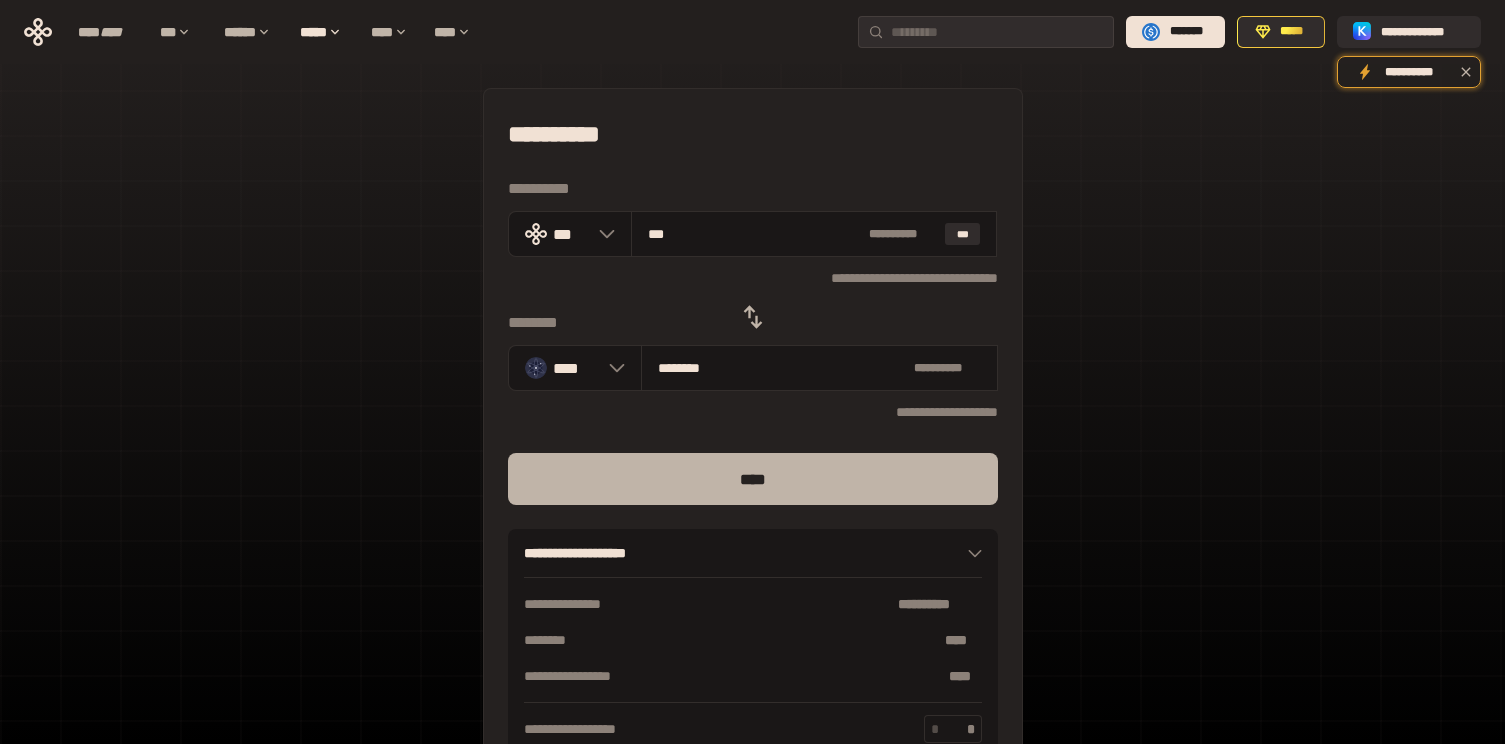 type on "***" 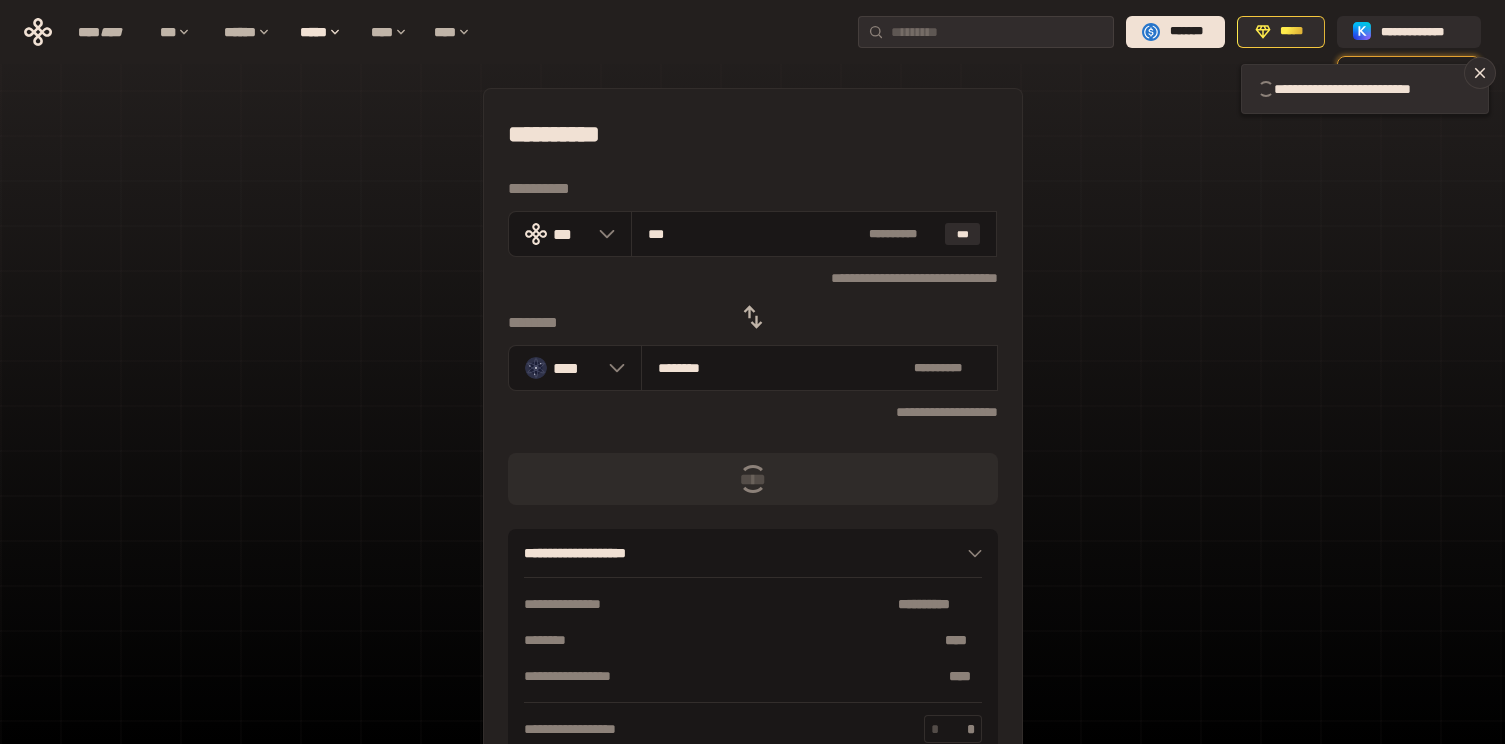 type 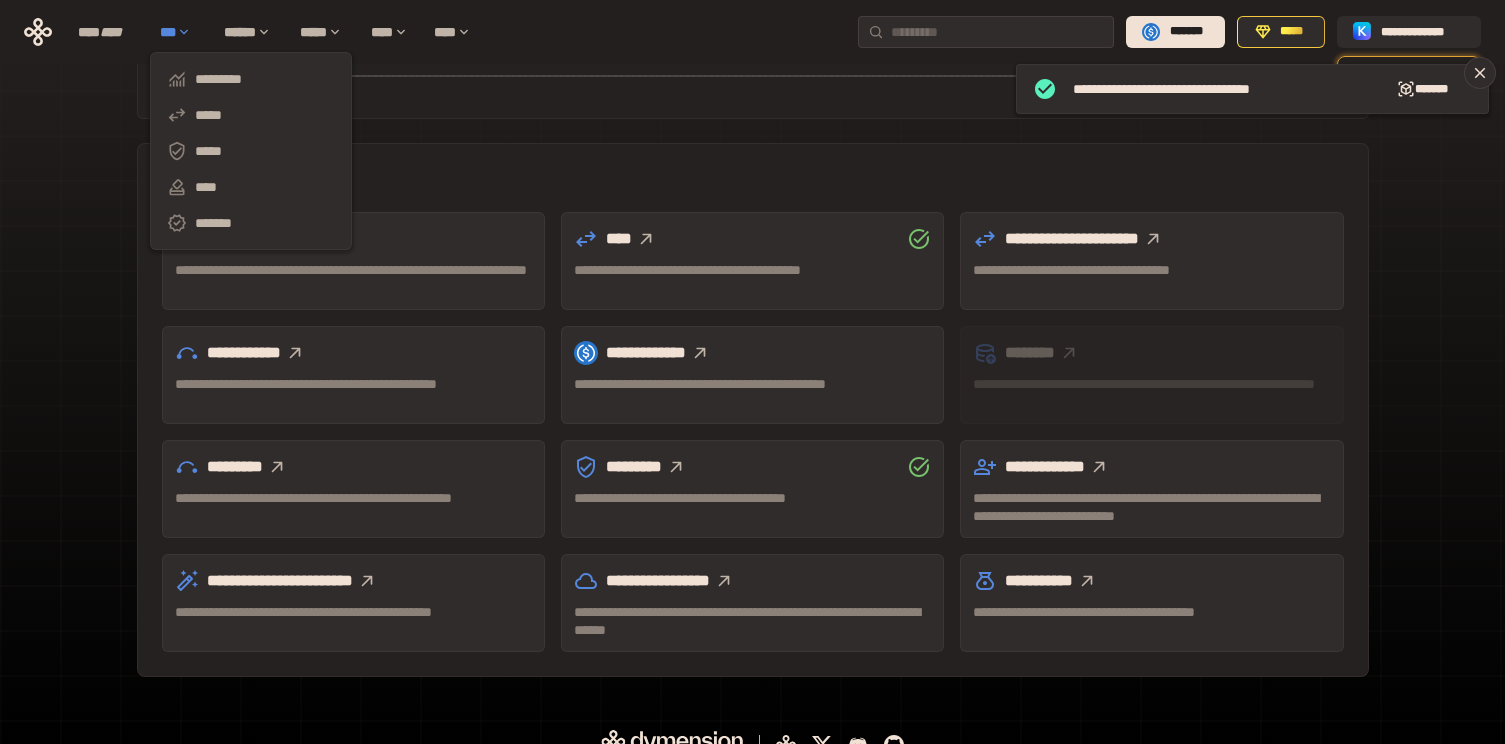 scroll, scrollTop: 522, scrollLeft: 0, axis: vertical 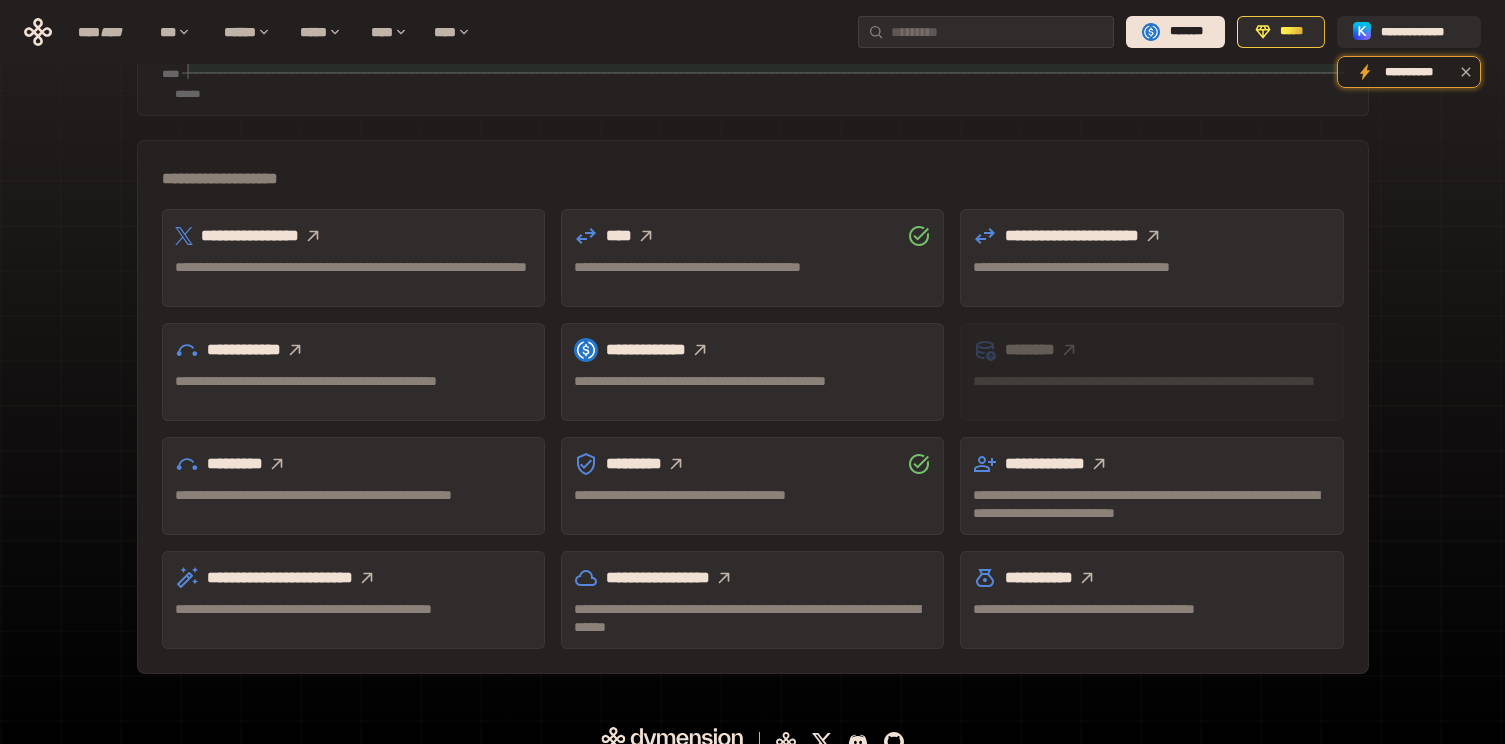 click 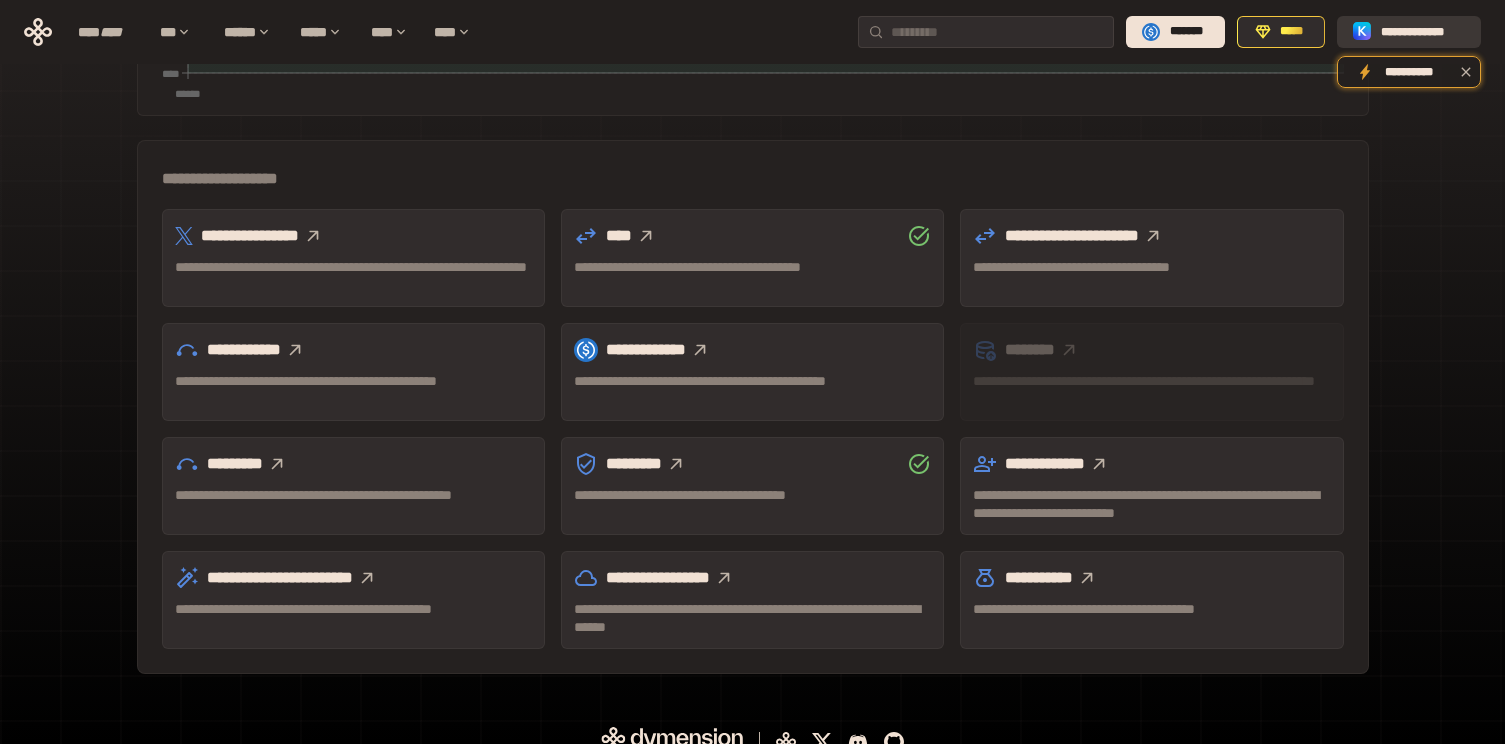 click on "**********" at bounding box center (1423, 32) 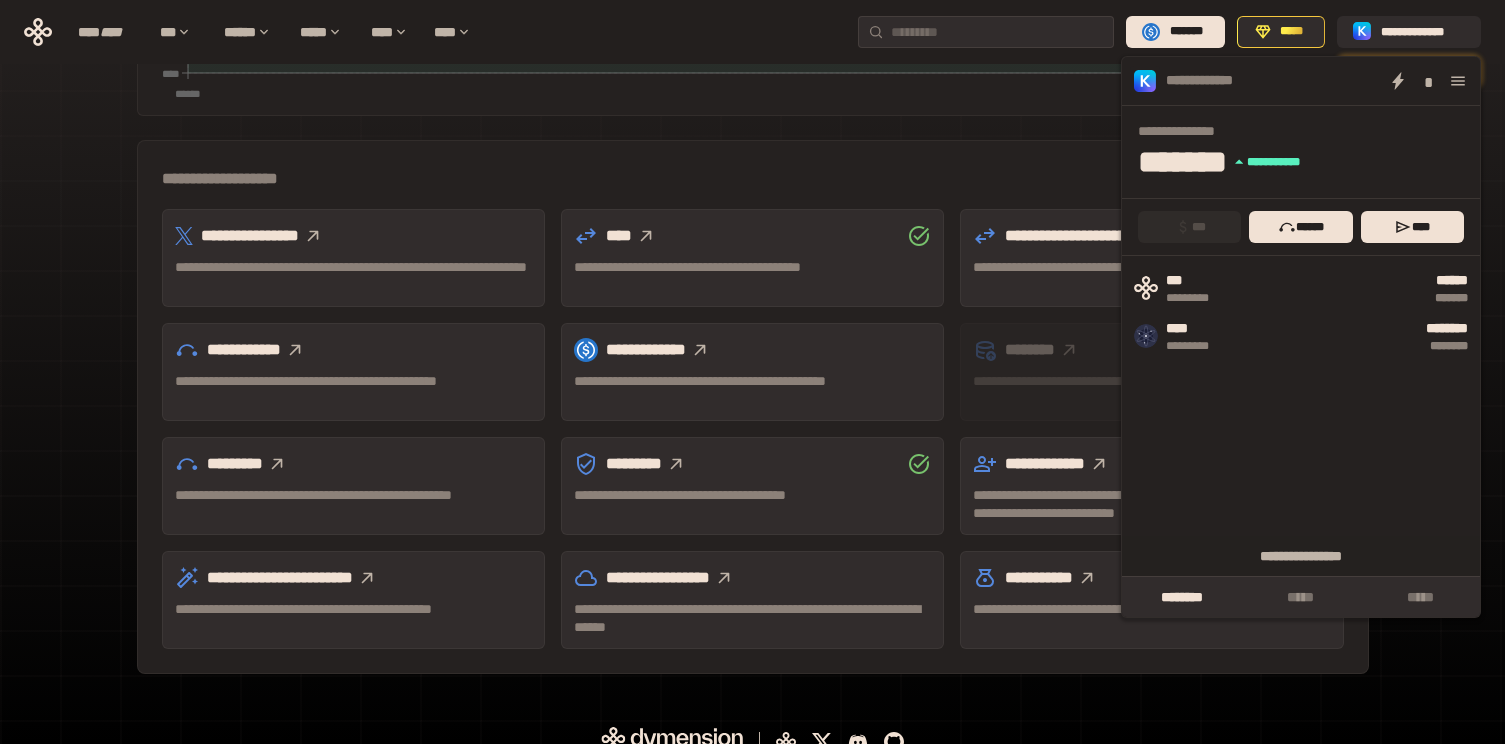 click 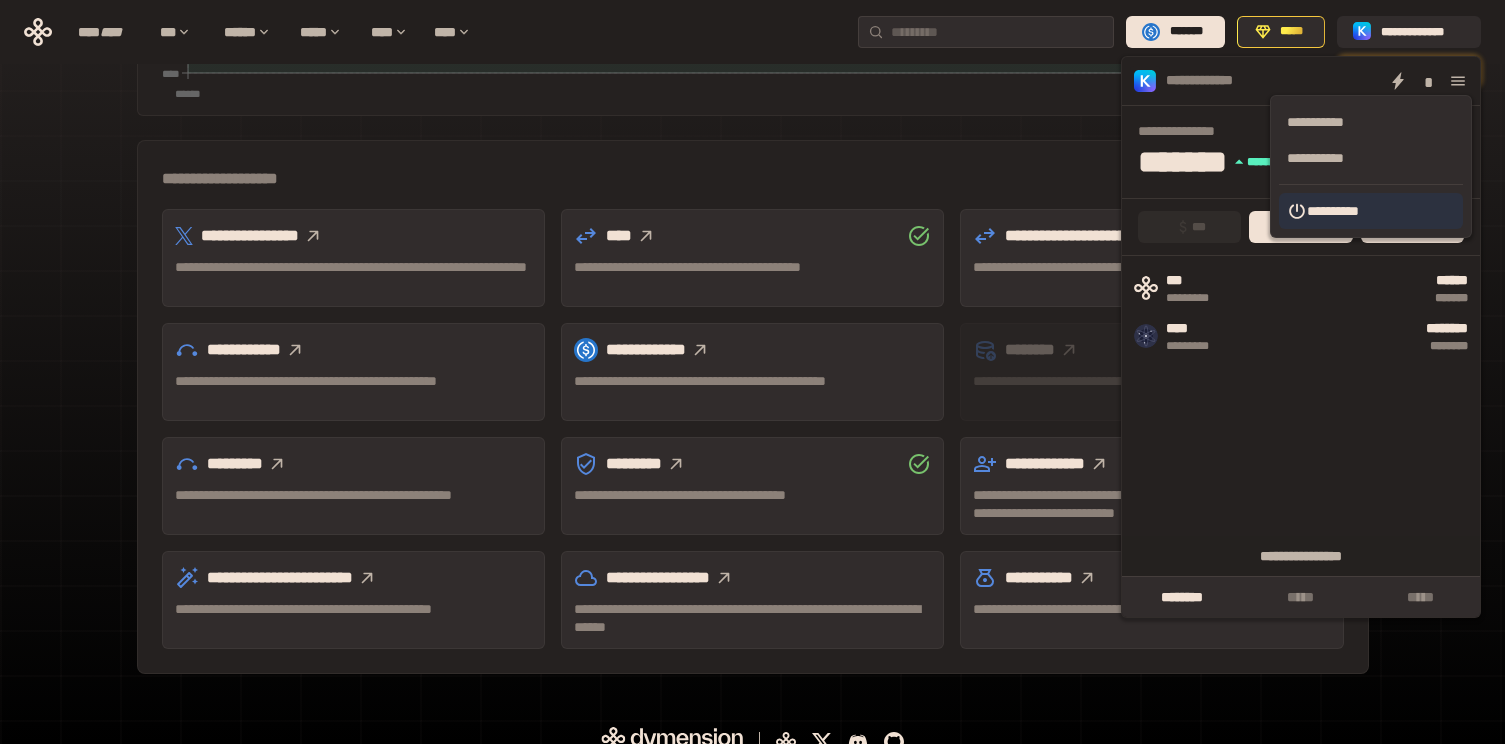 click on "**********" at bounding box center [1371, 211] 